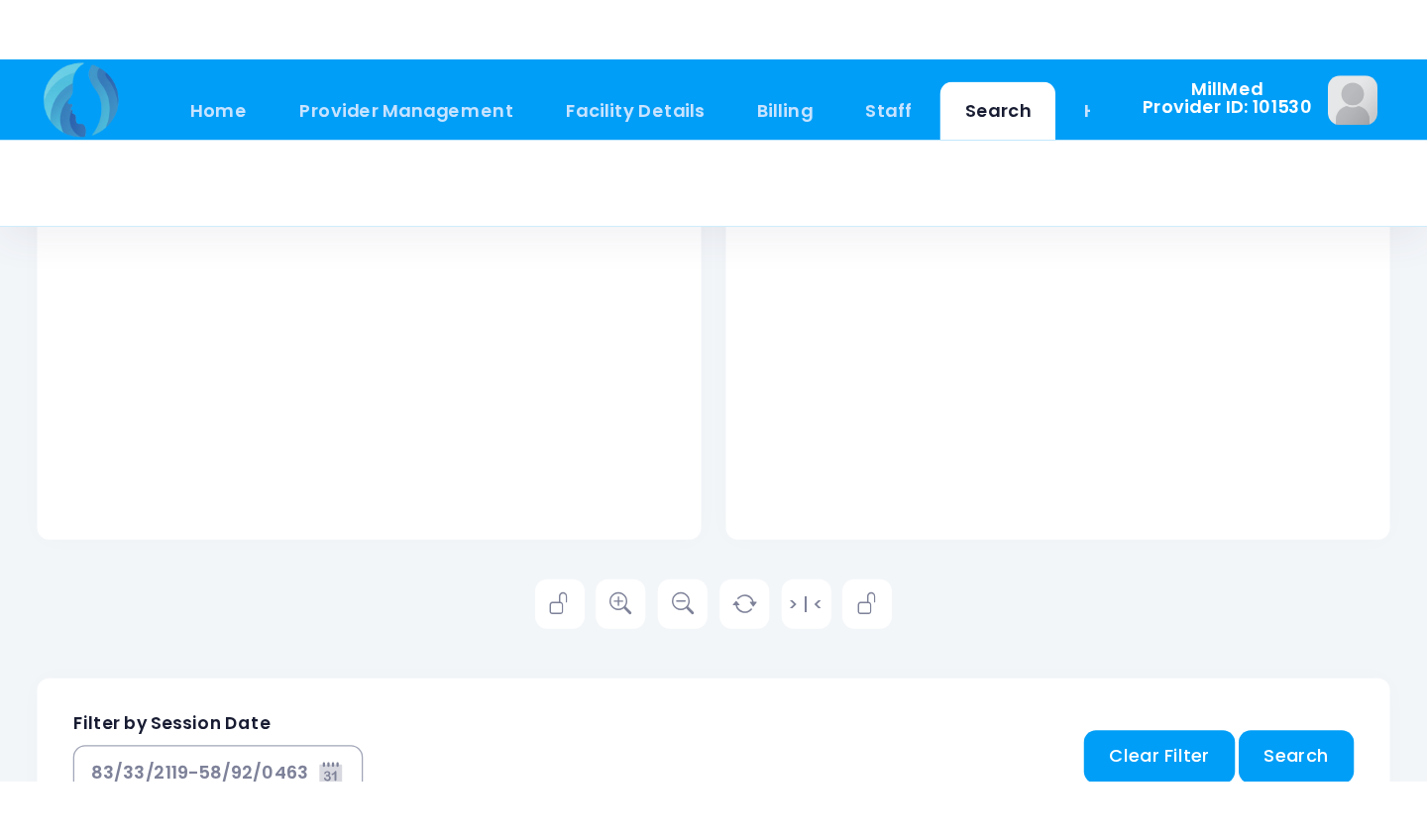 scroll, scrollTop: 237, scrollLeft: 0, axis: vertical 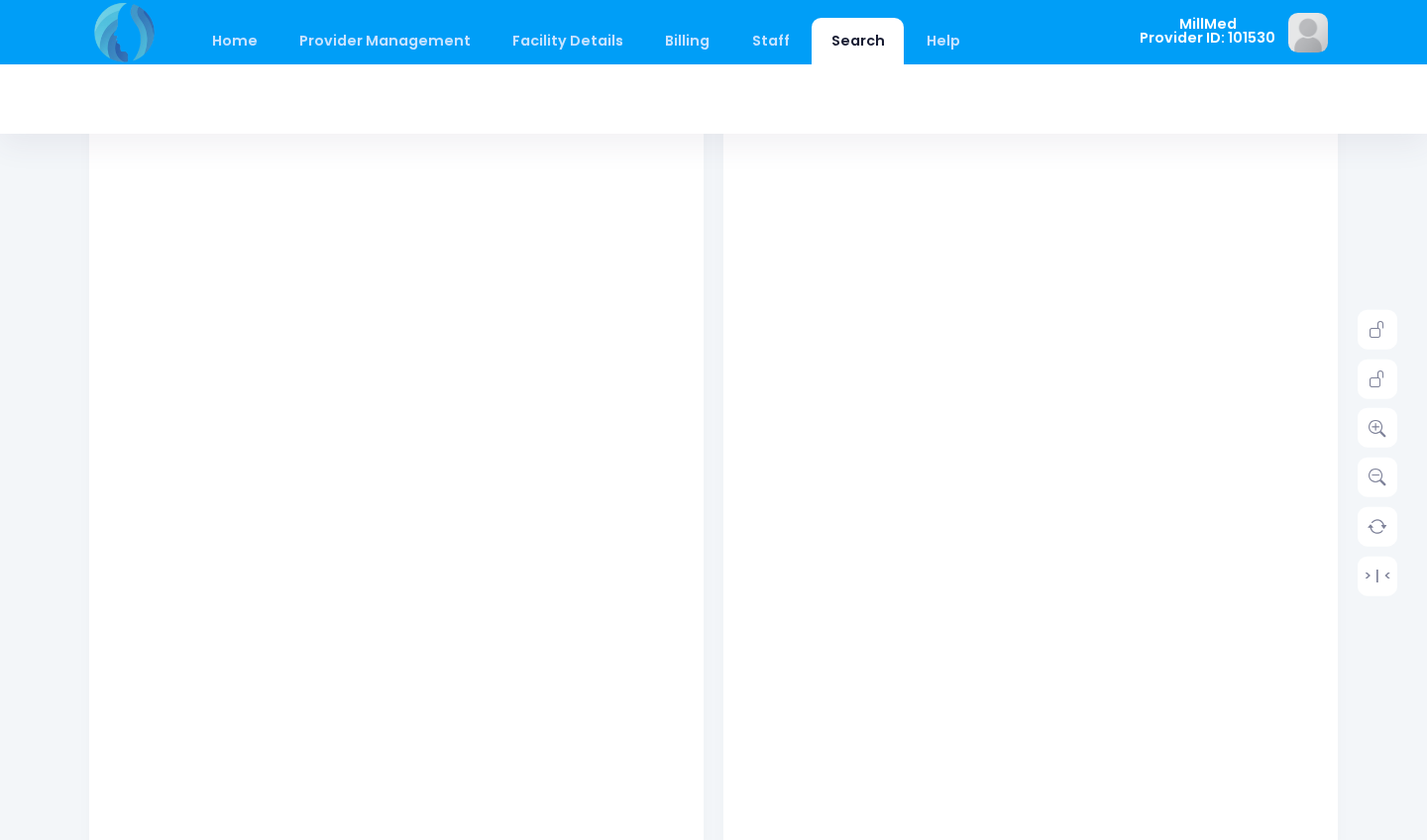 click on "Search" at bounding box center [857, 41] 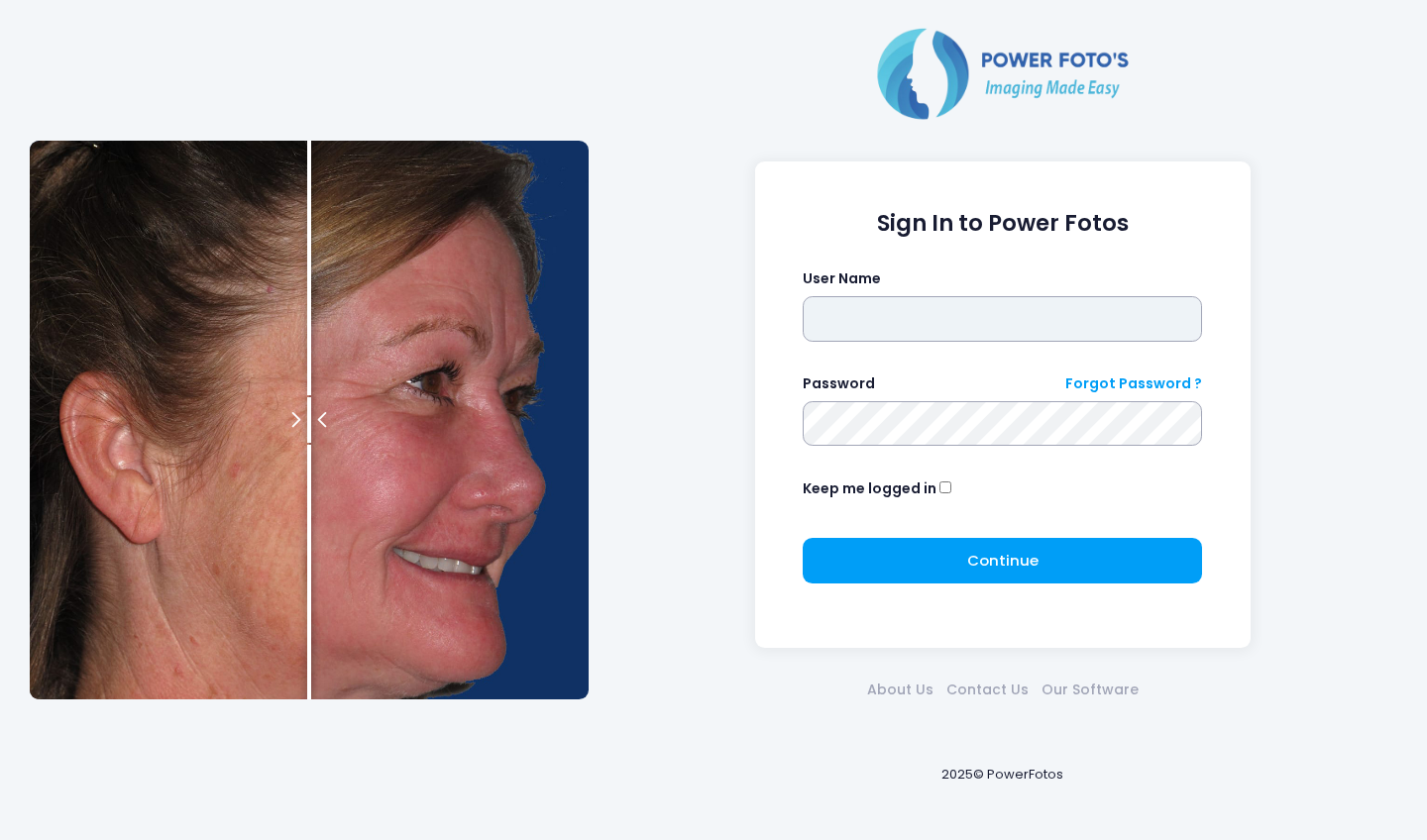 scroll, scrollTop: 0, scrollLeft: 0, axis: both 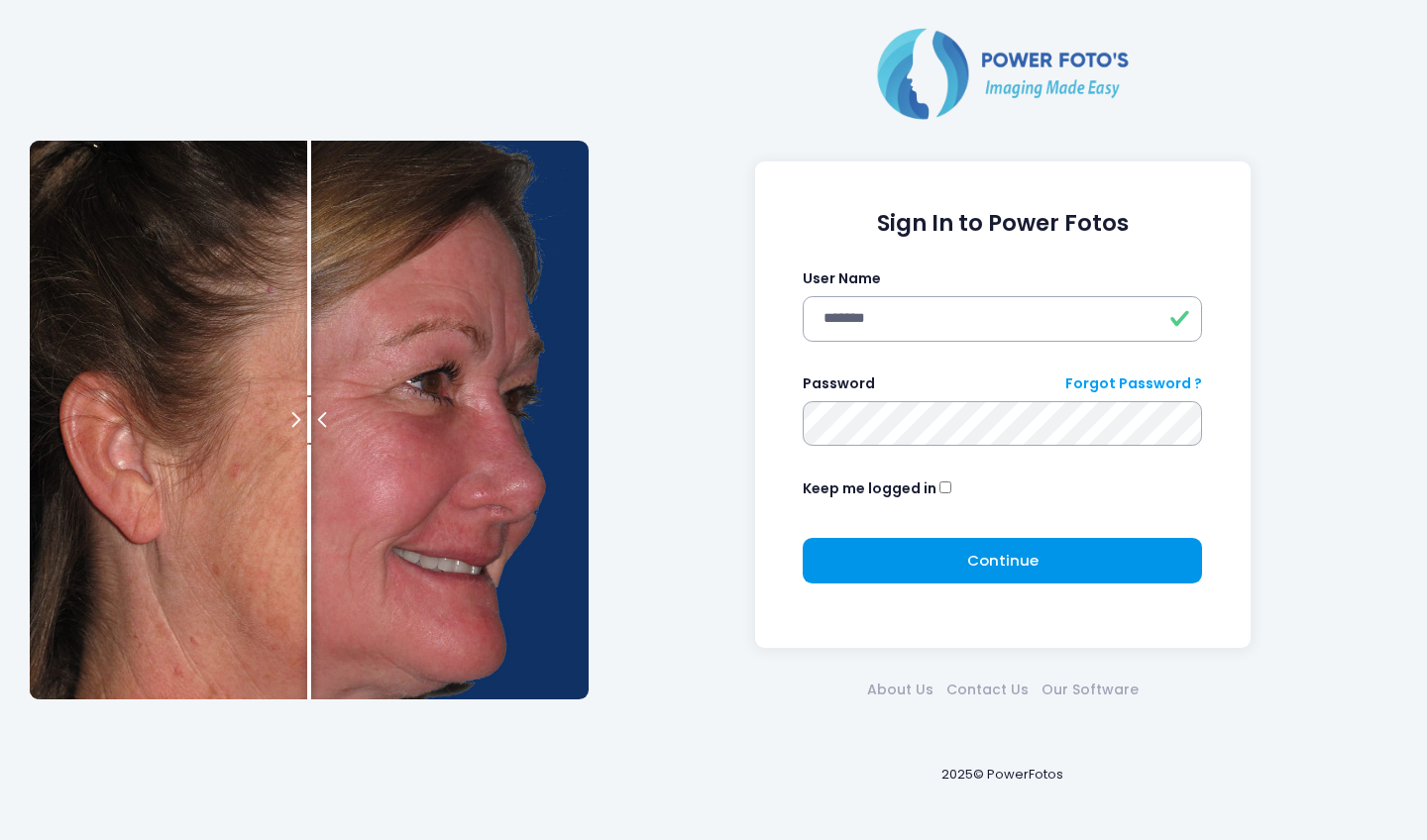 click on "Continue" at bounding box center (1003, 560) 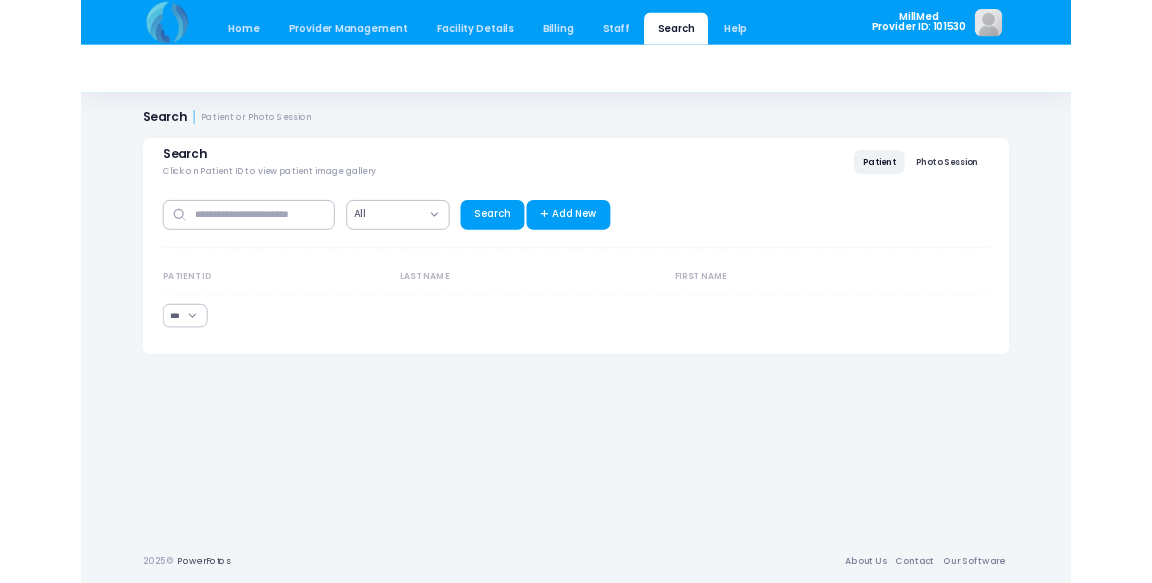 scroll, scrollTop: 0, scrollLeft: 0, axis: both 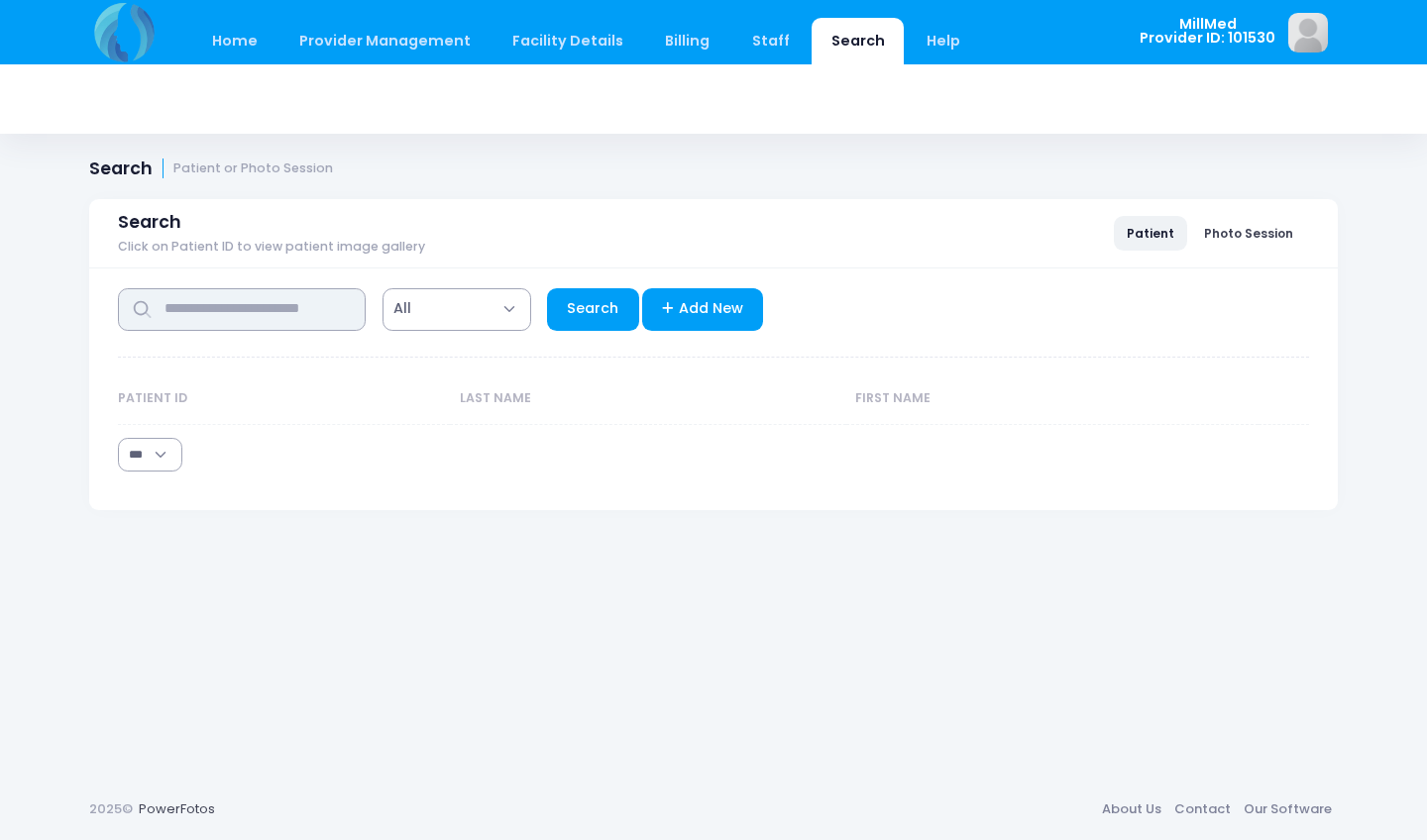 click at bounding box center (242, 309) 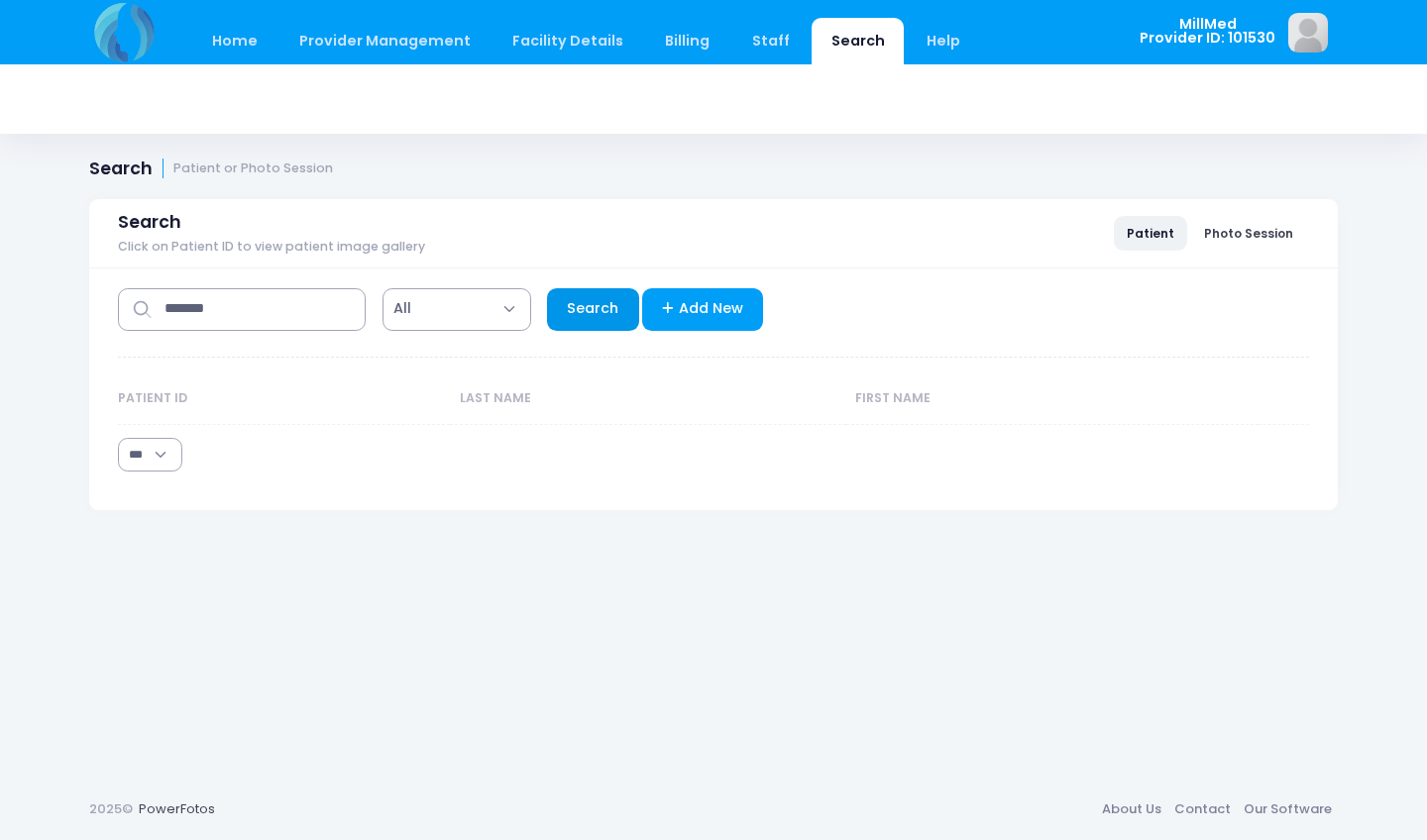 click on "Search" at bounding box center [593, 309] 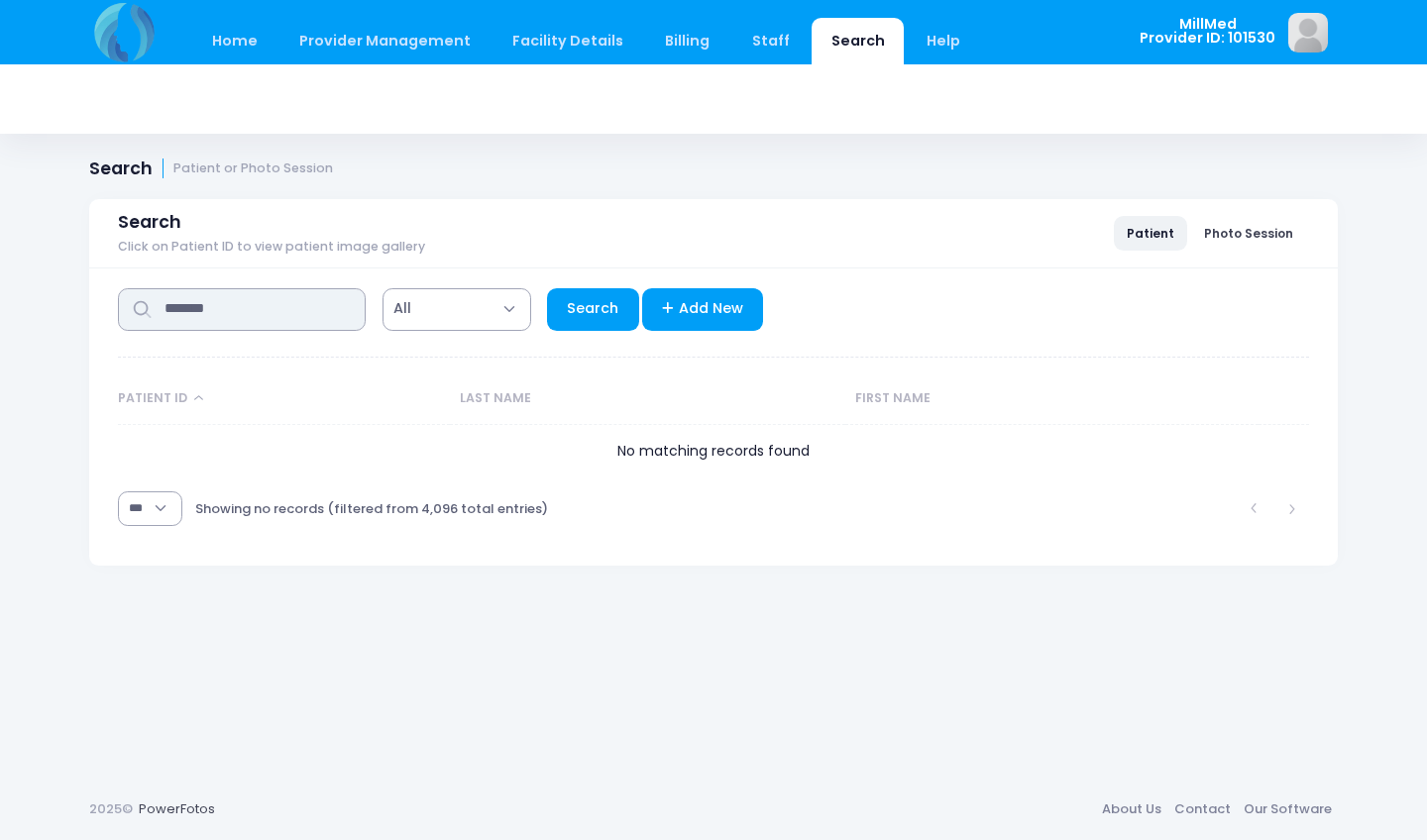 click on "*******" at bounding box center (242, 309) 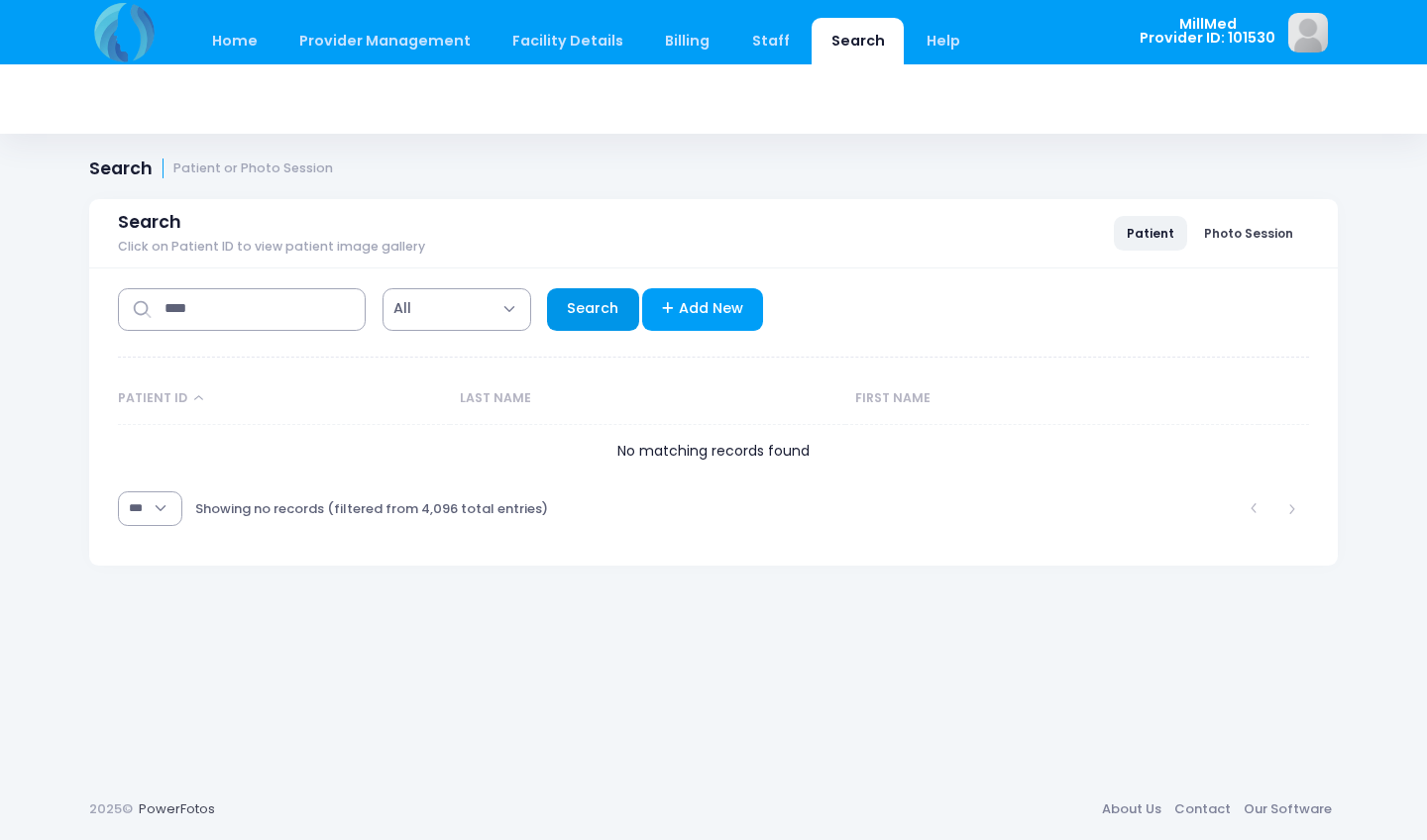 click on "Search" at bounding box center [593, 309] 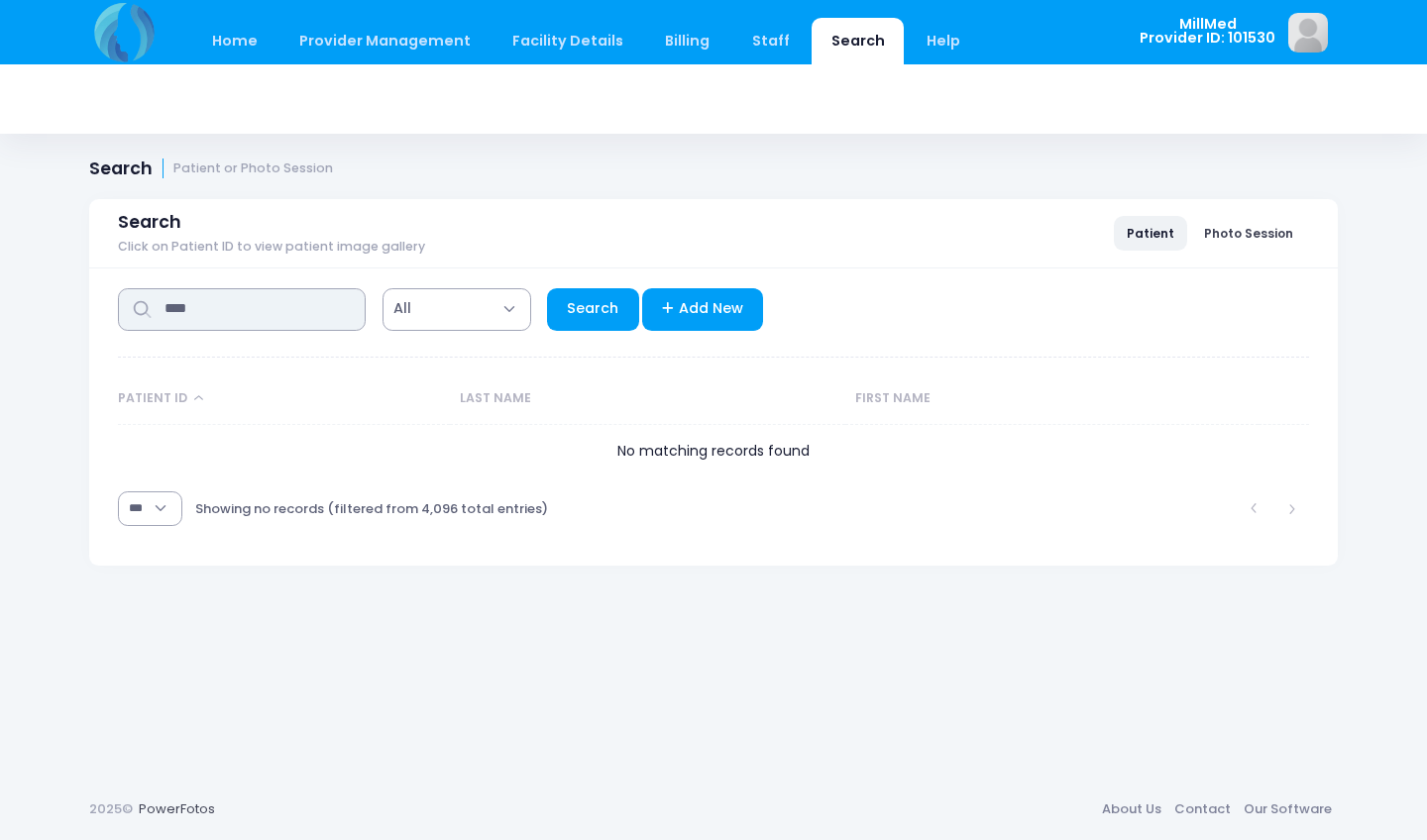 click on "****" at bounding box center (242, 309) 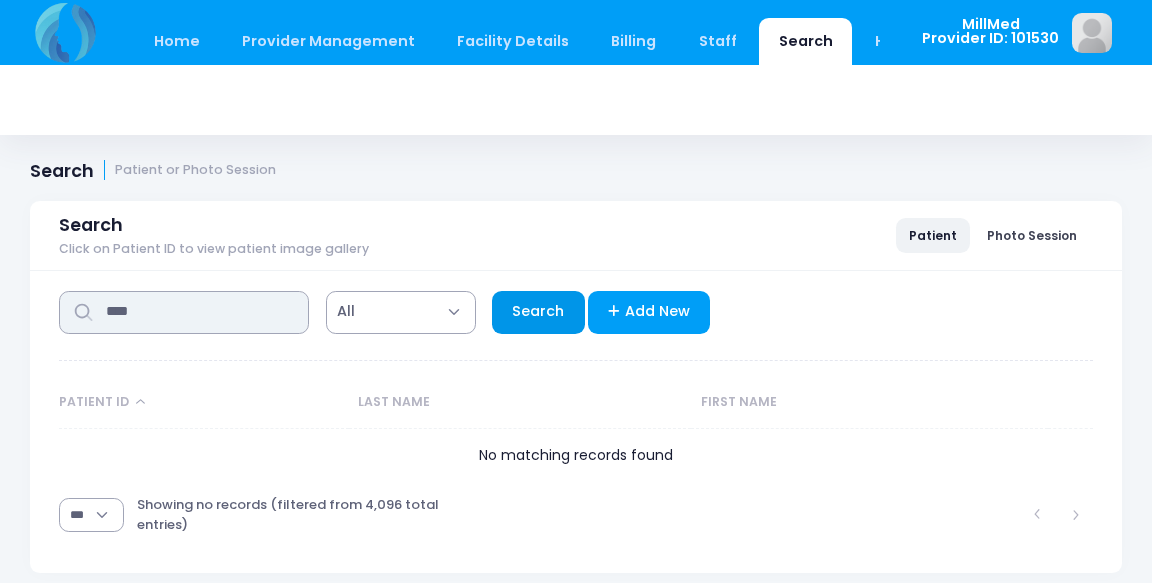 type on "****" 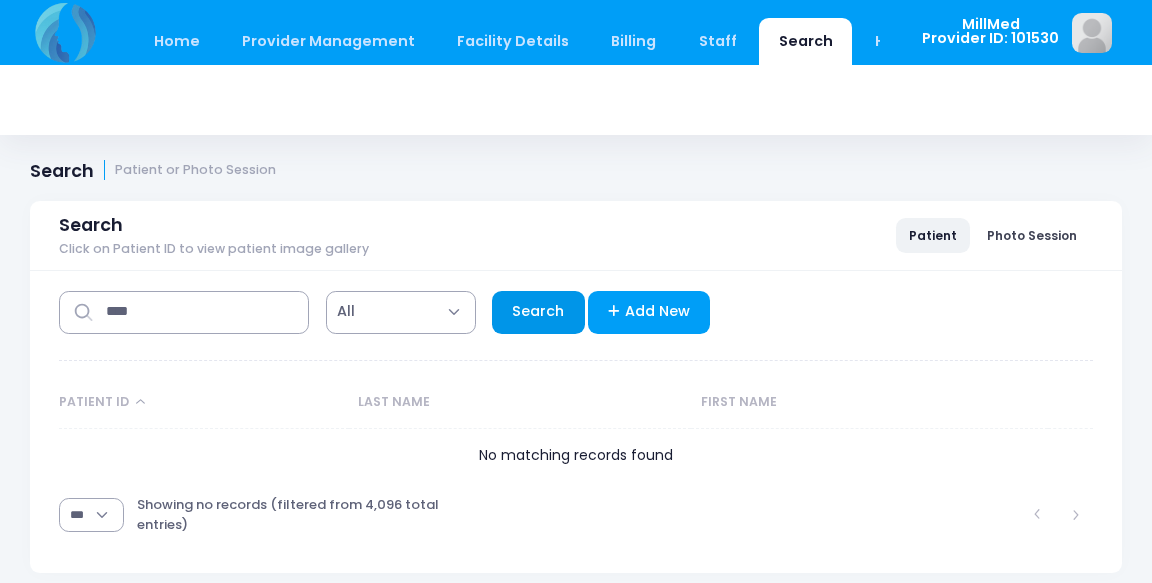 click on "Search" at bounding box center (538, 312) 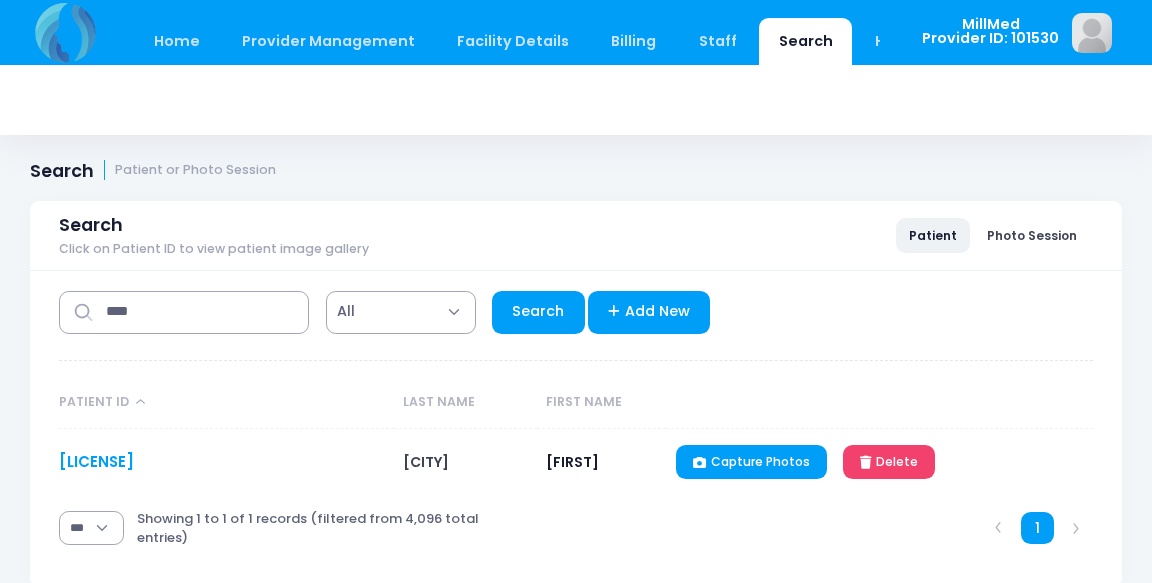 click on "[PASSPORT]" at bounding box center [96, 461] 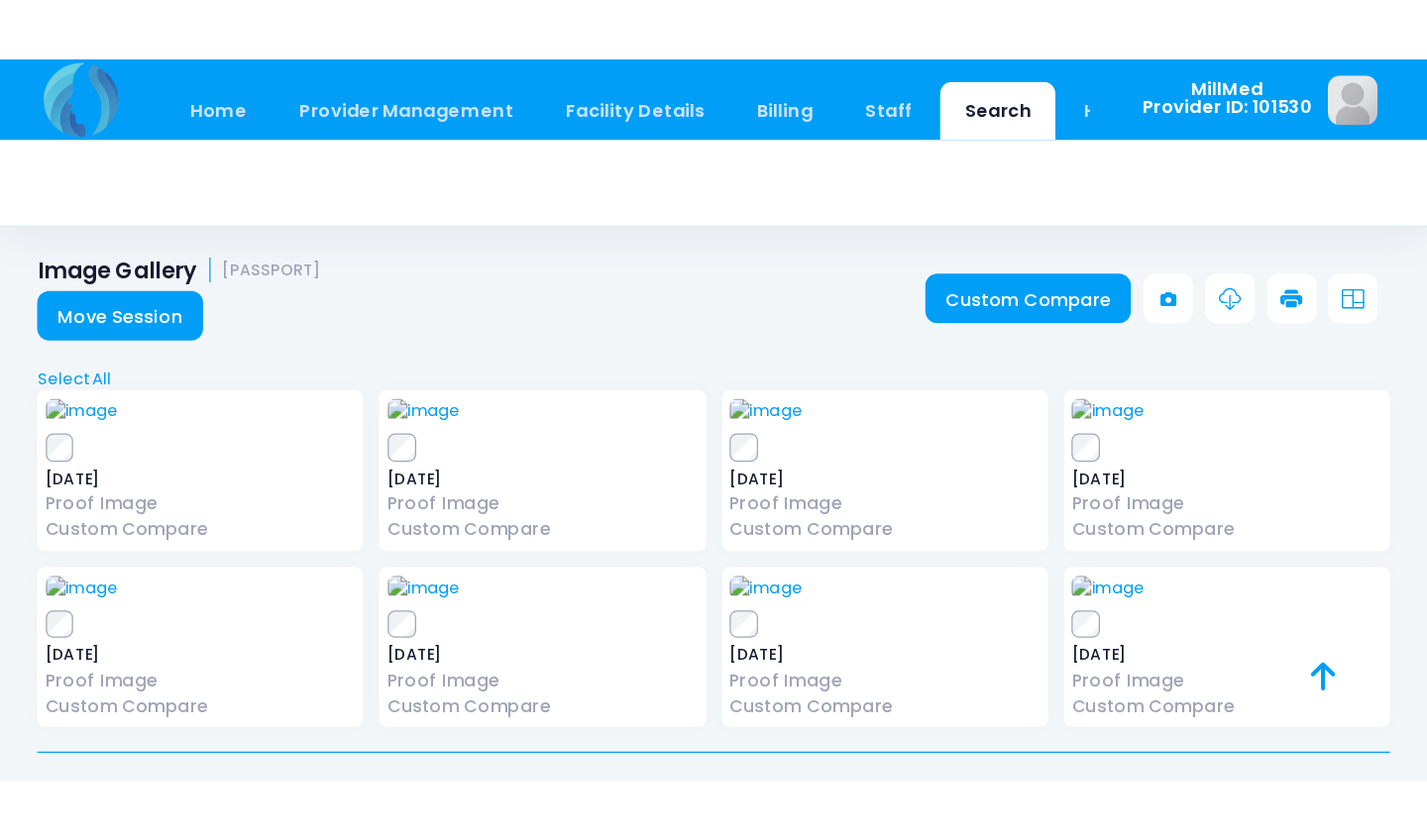 scroll, scrollTop: 0, scrollLeft: 0, axis: both 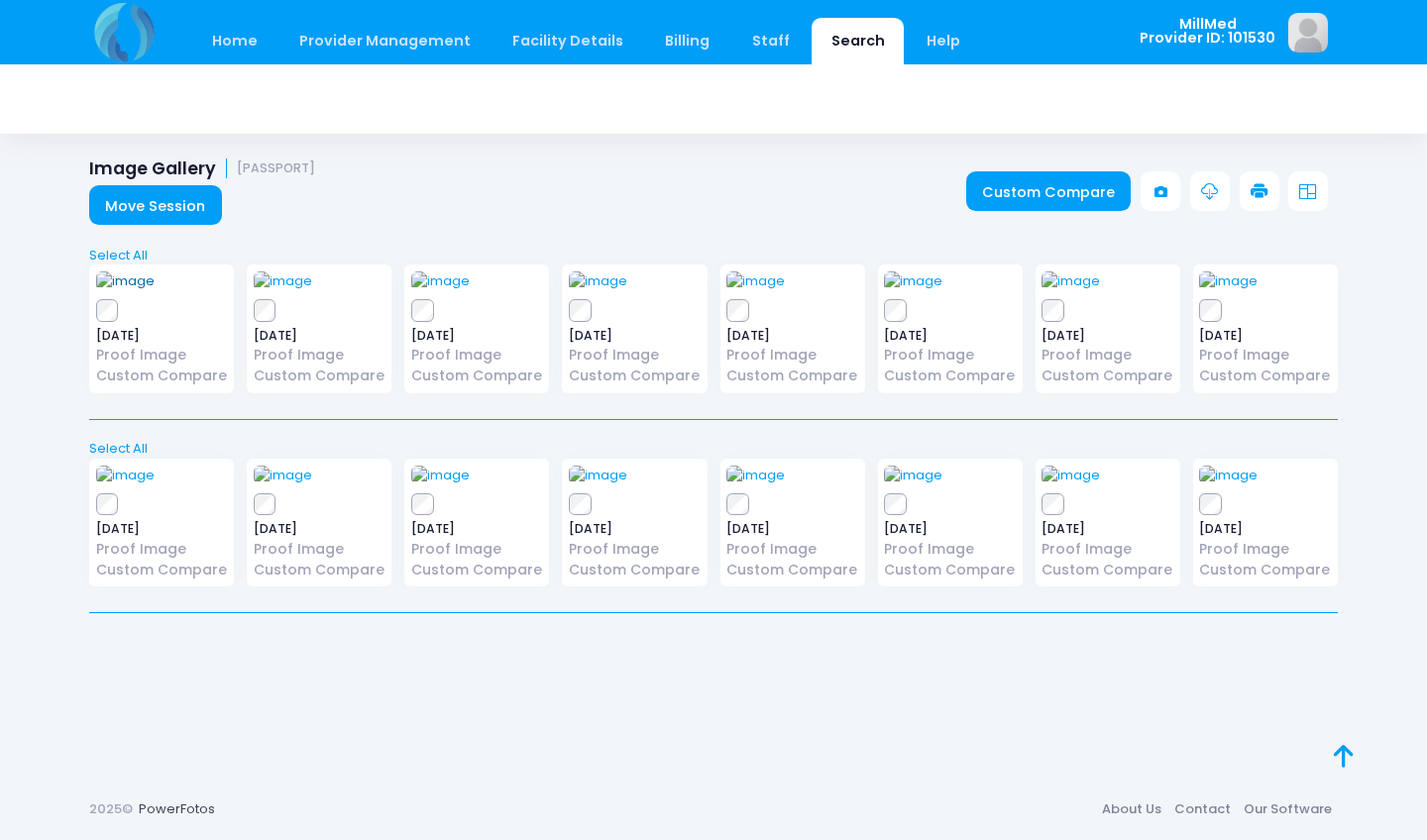 click at bounding box center (125, 281) 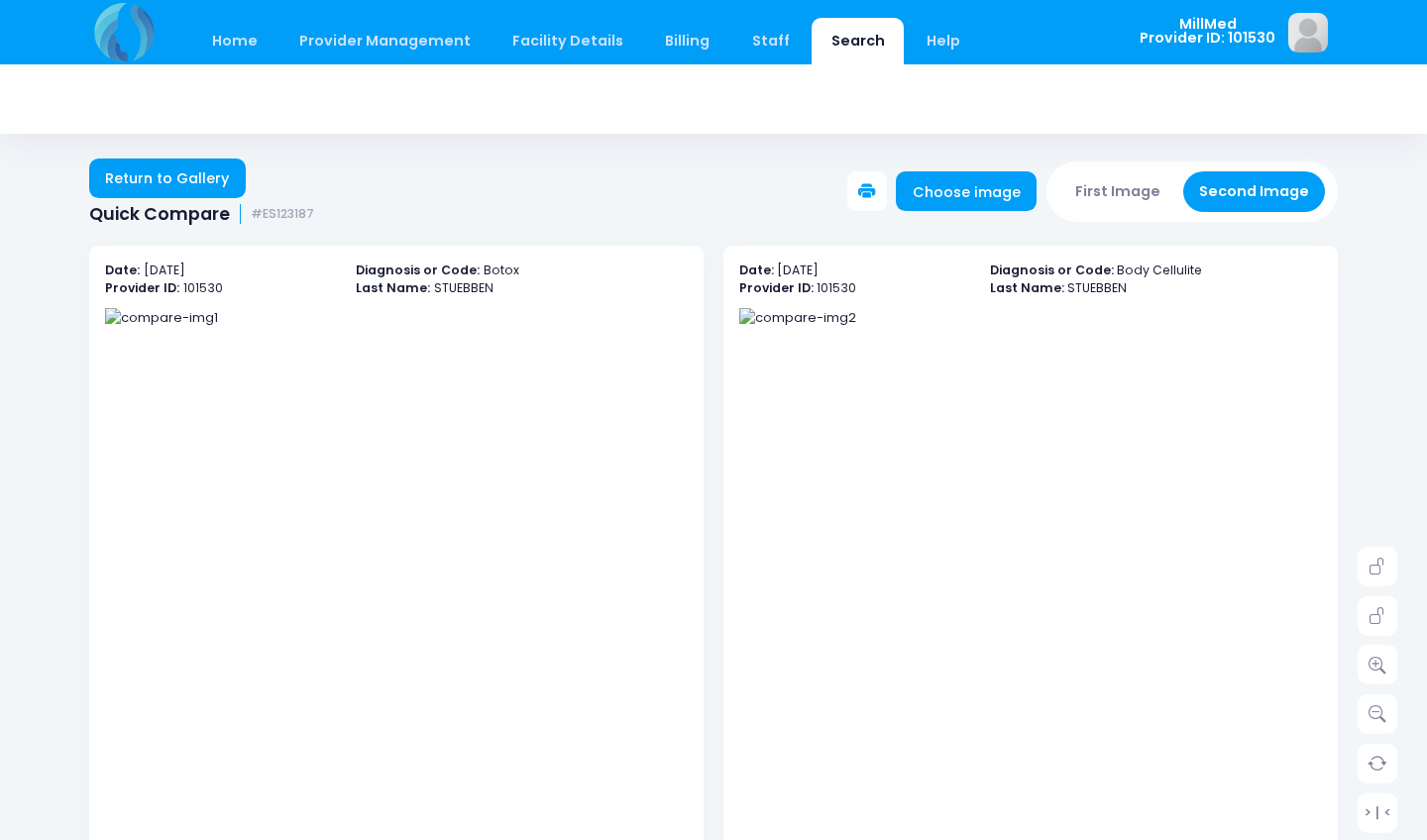 scroll, scrollTop: 0, scrollLeft: 0, axis: both 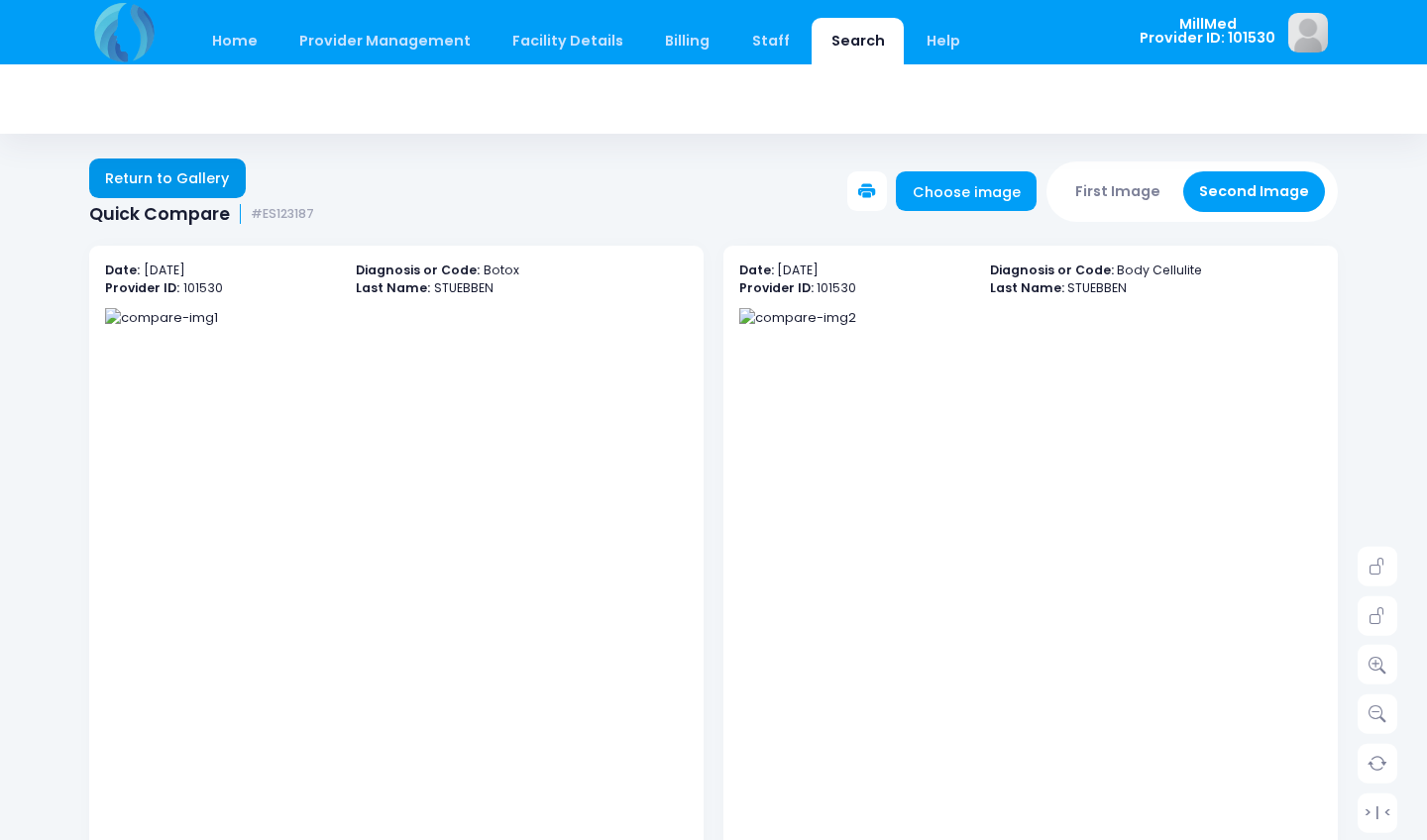 click on "Return to Gallery" at bounding box center [167, 178] 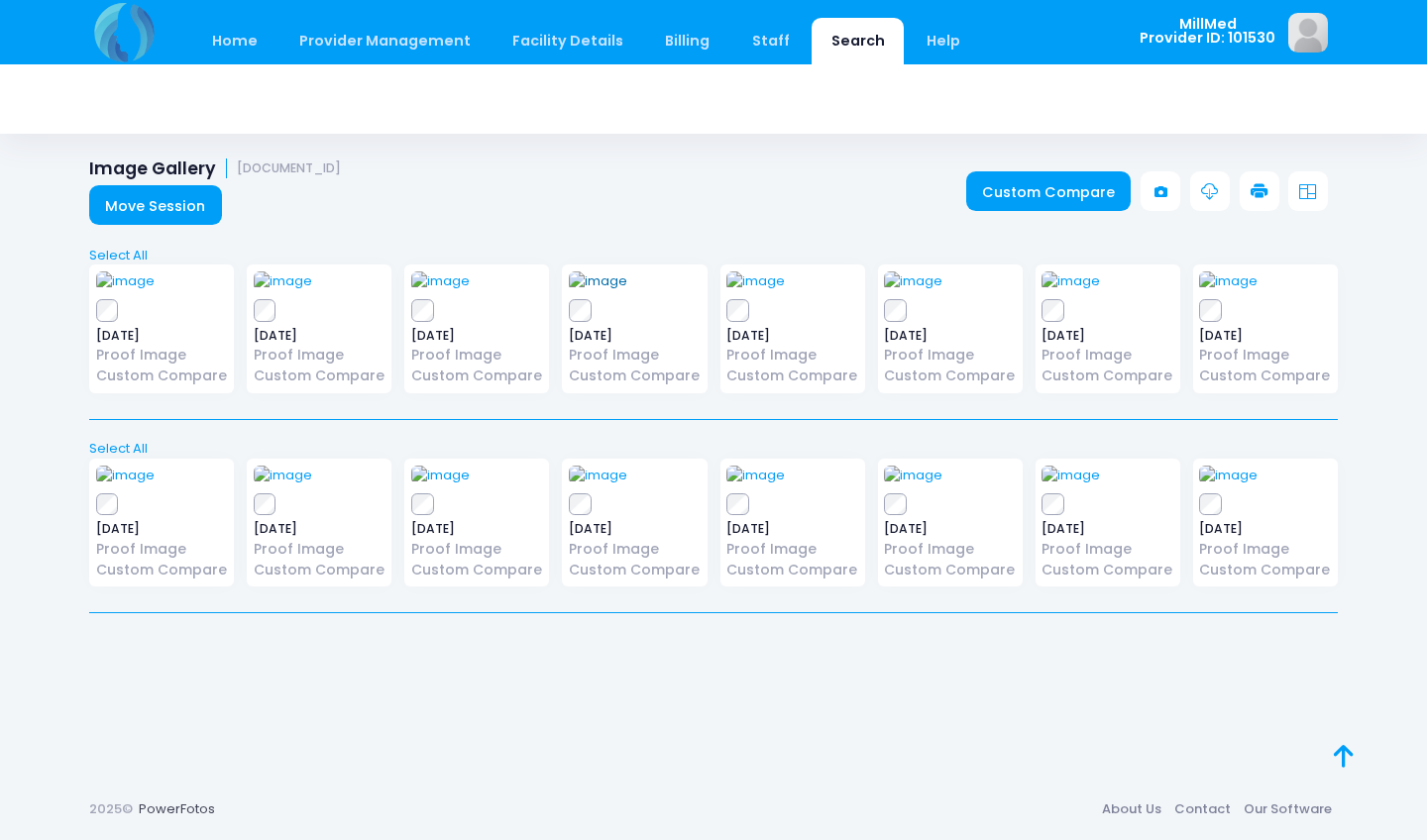scroll, scrollTop: 0, scrollLeft: 0, axis: both 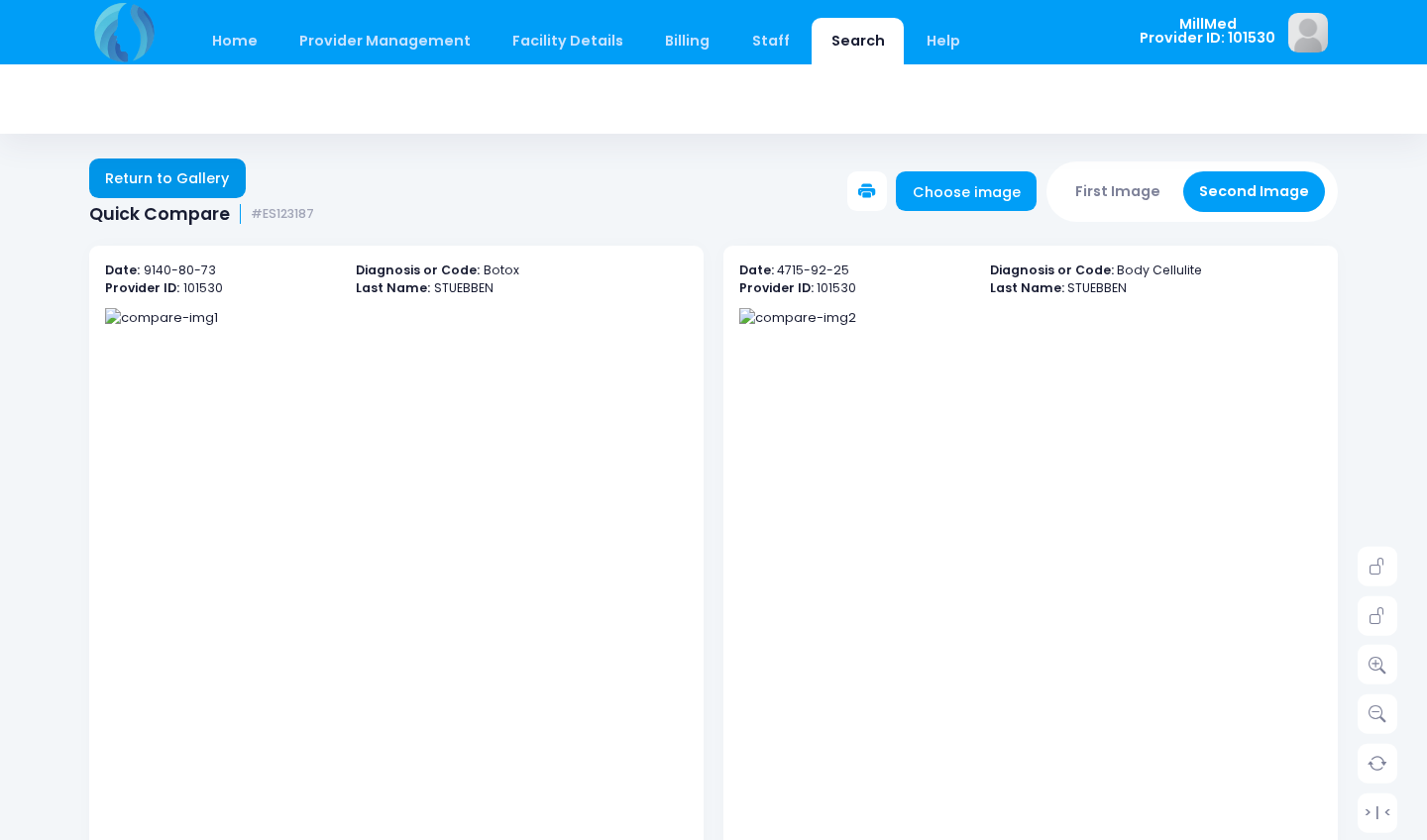 click on "Return to Gallery" at bounding box center [167, 178] 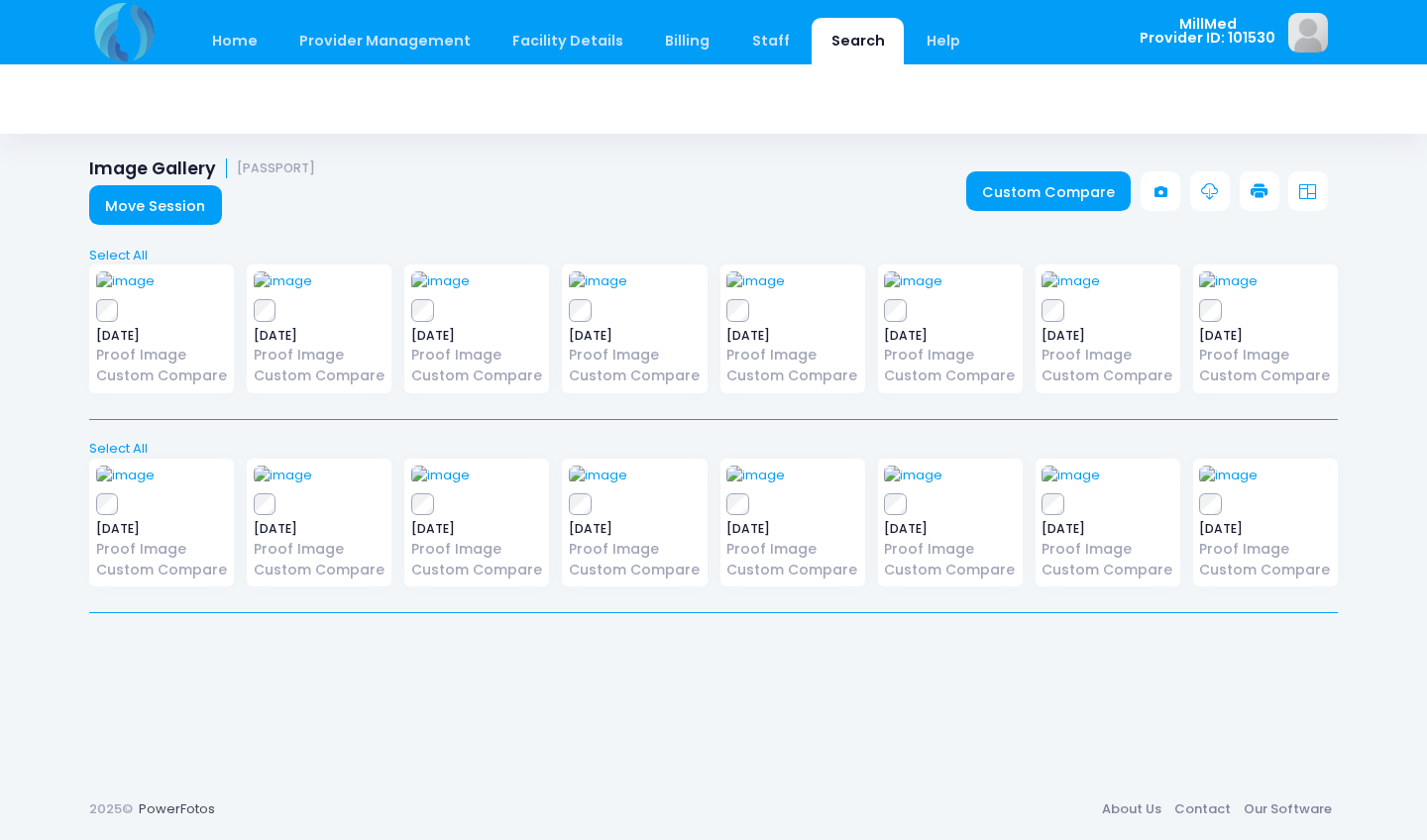 scroll, scrollTop: 83, scrollLeft: 0, axis: vertical 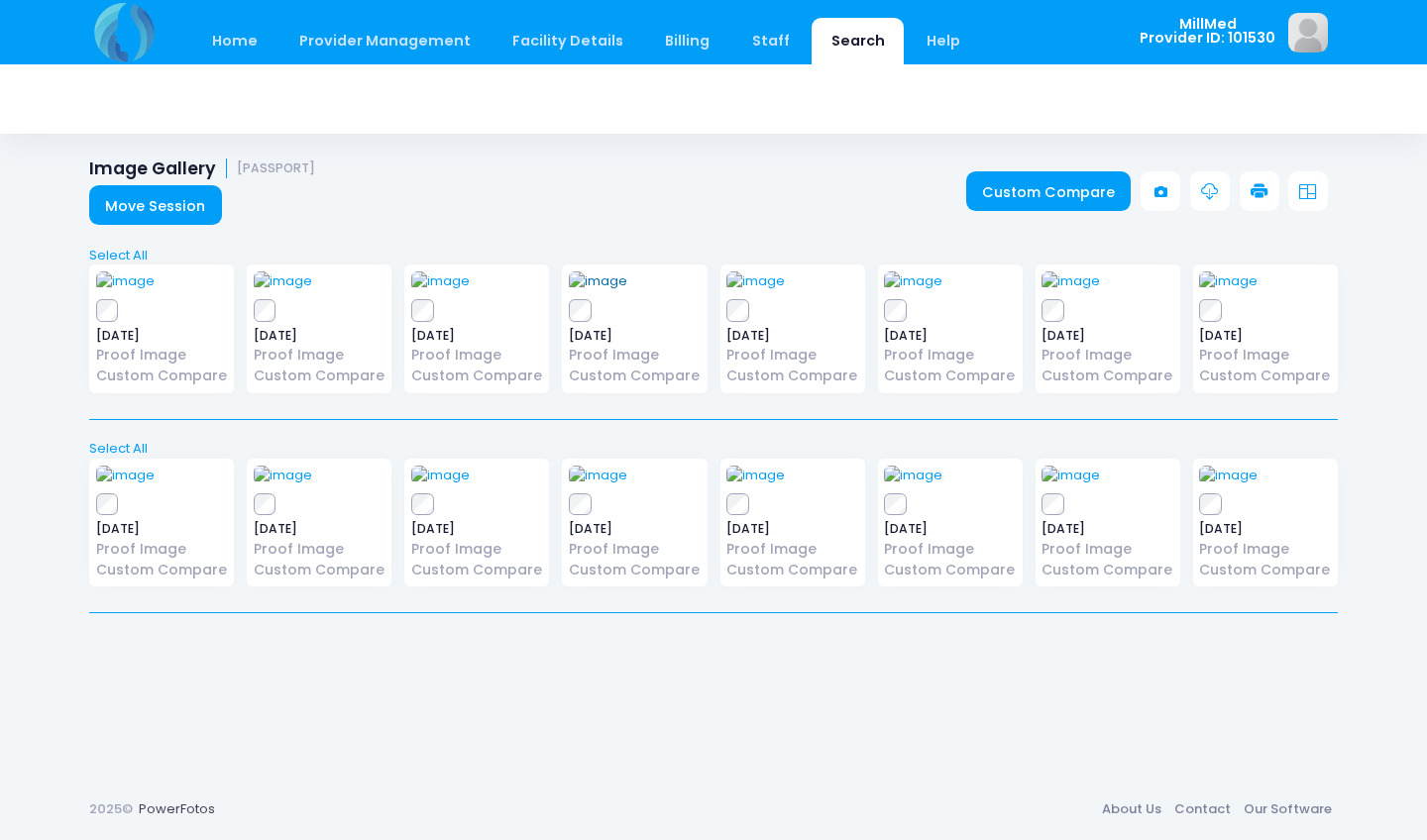 click at bounding box center [598, 281] 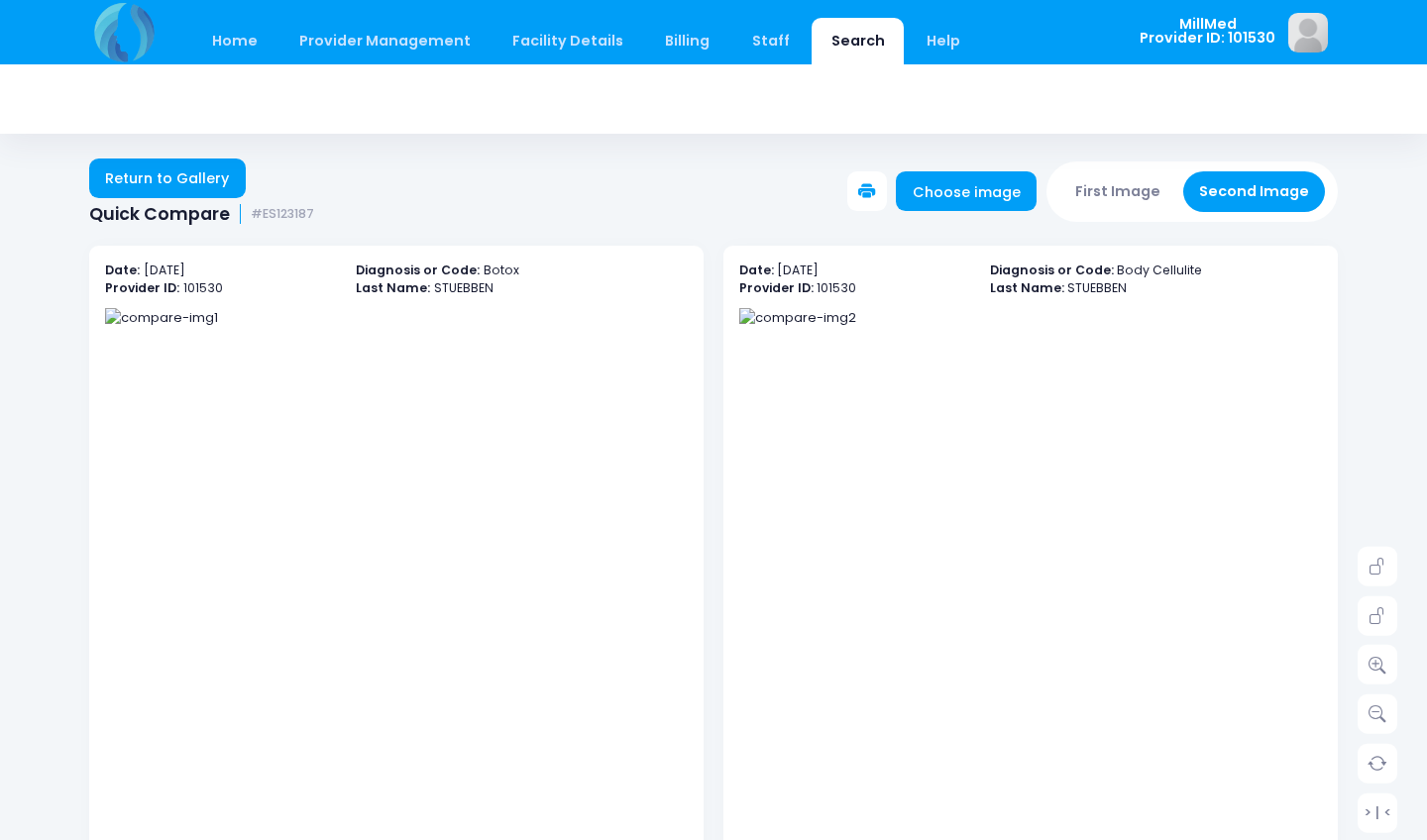 scroll, scrollTop: 0, scrollLeft: 0, axis: both 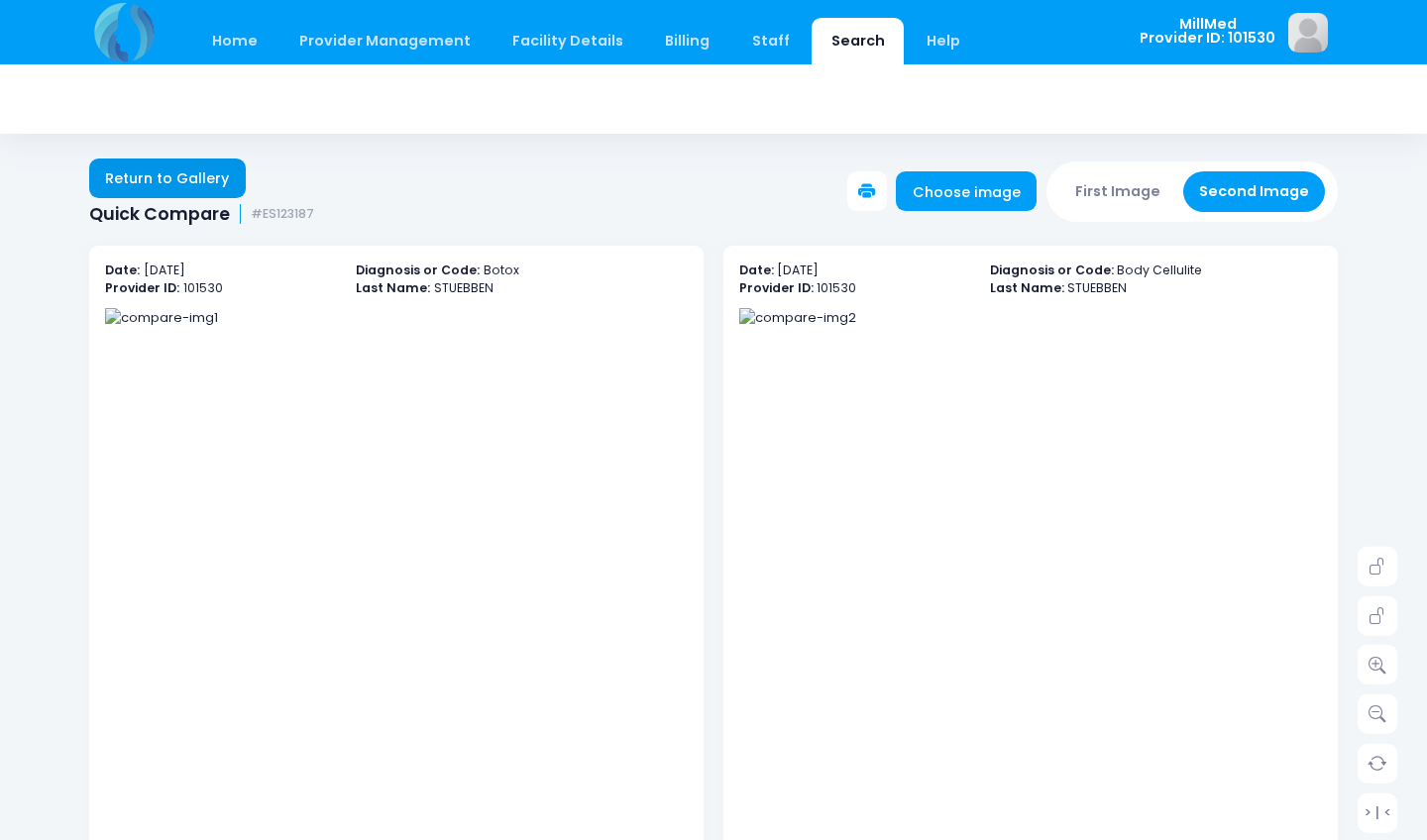 click on "Return to Gallery" at bounding box center (167, 178) 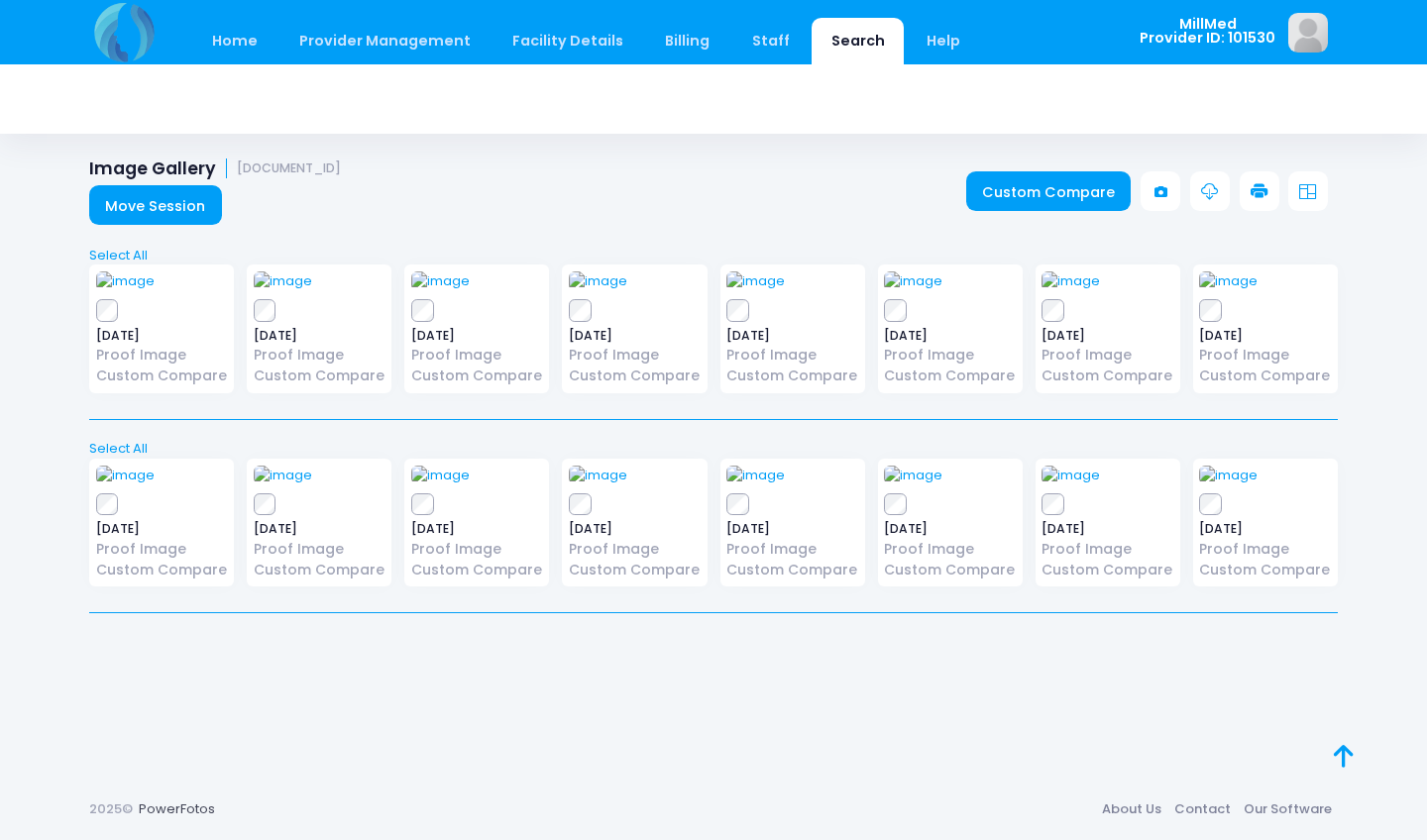 scroll, scrollTop: 0, scrollLeft: 0, axis: both 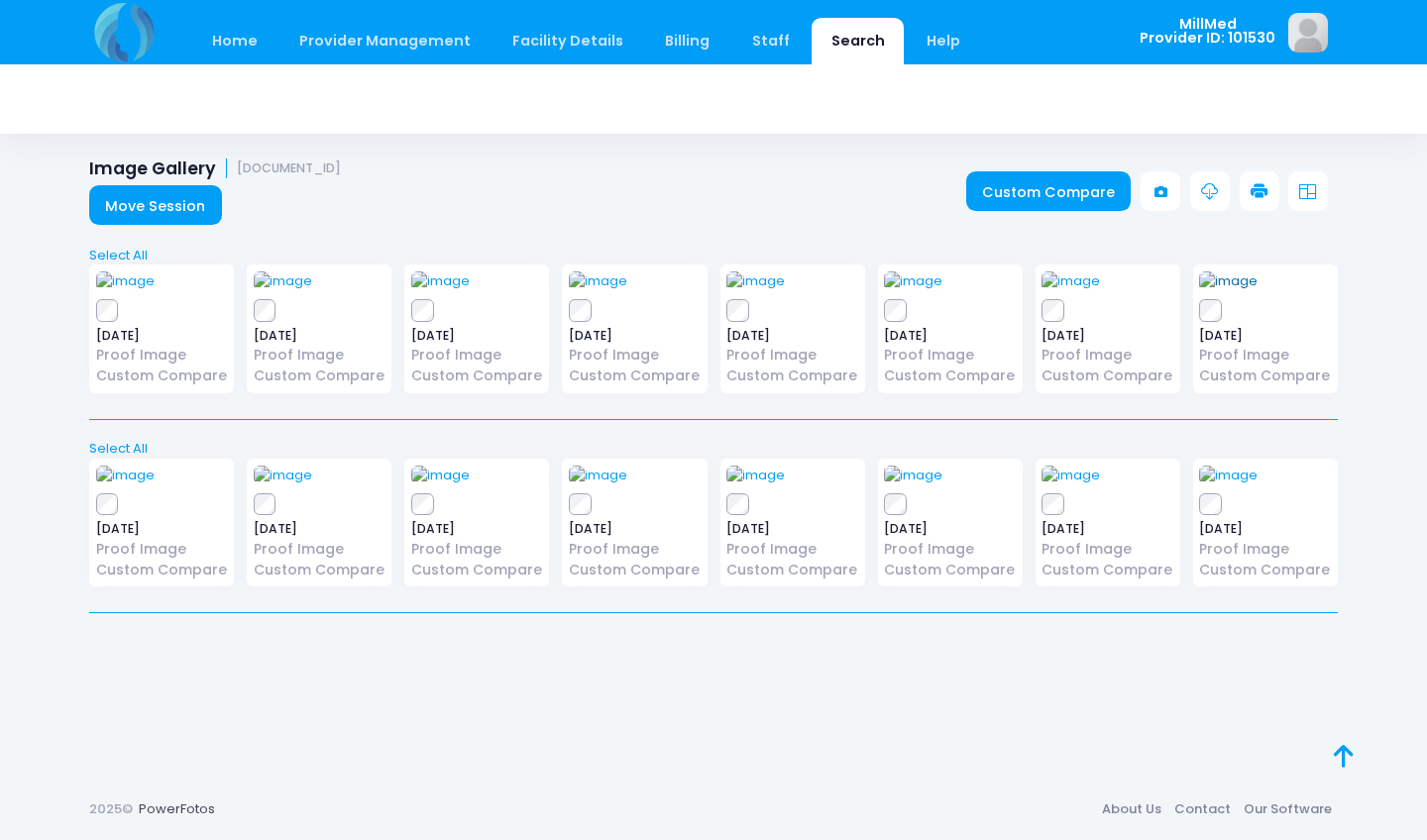 click at bounding box center (1228, 281) 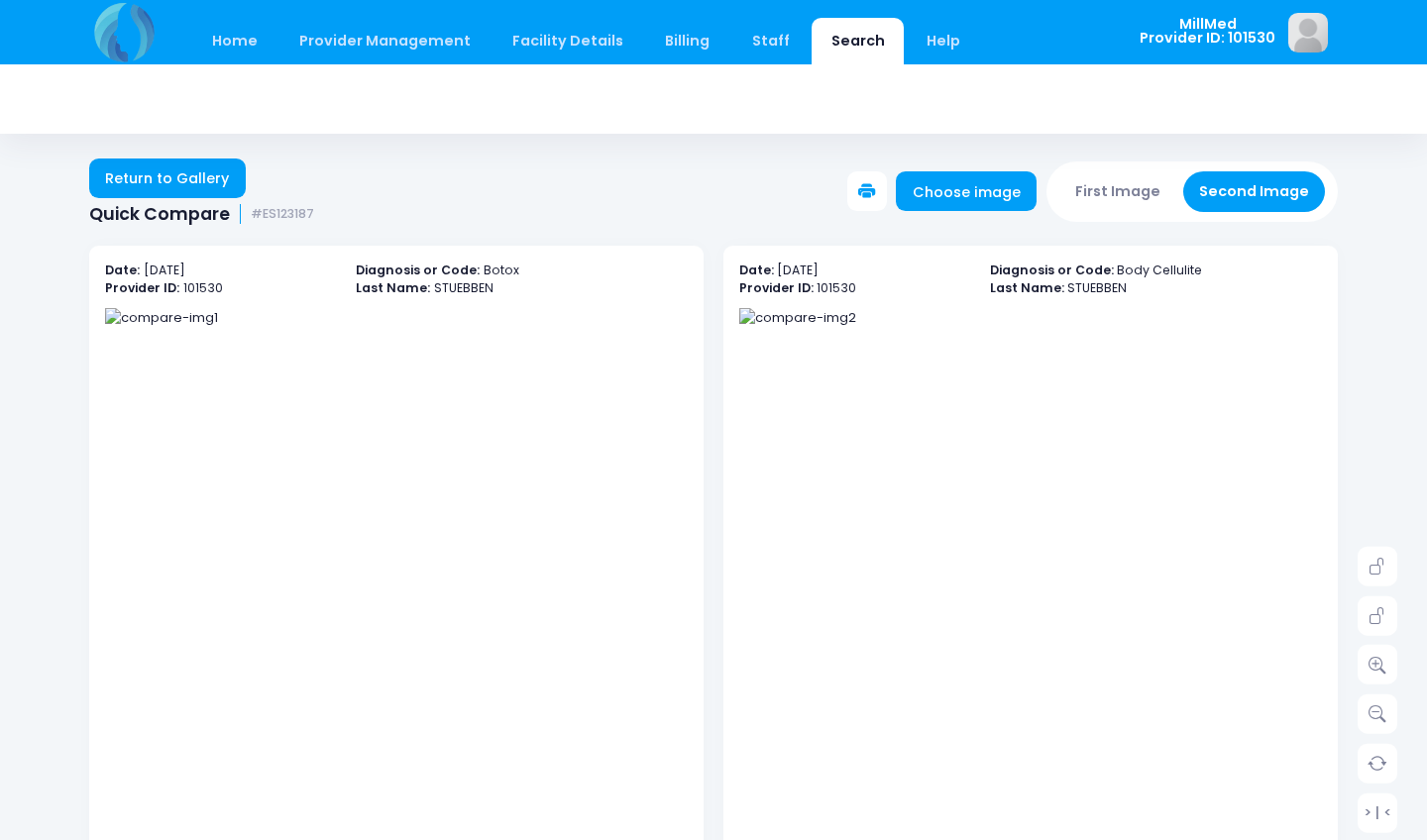 scroll, scrollTop: 0, scrollLeft: 0, axis: both 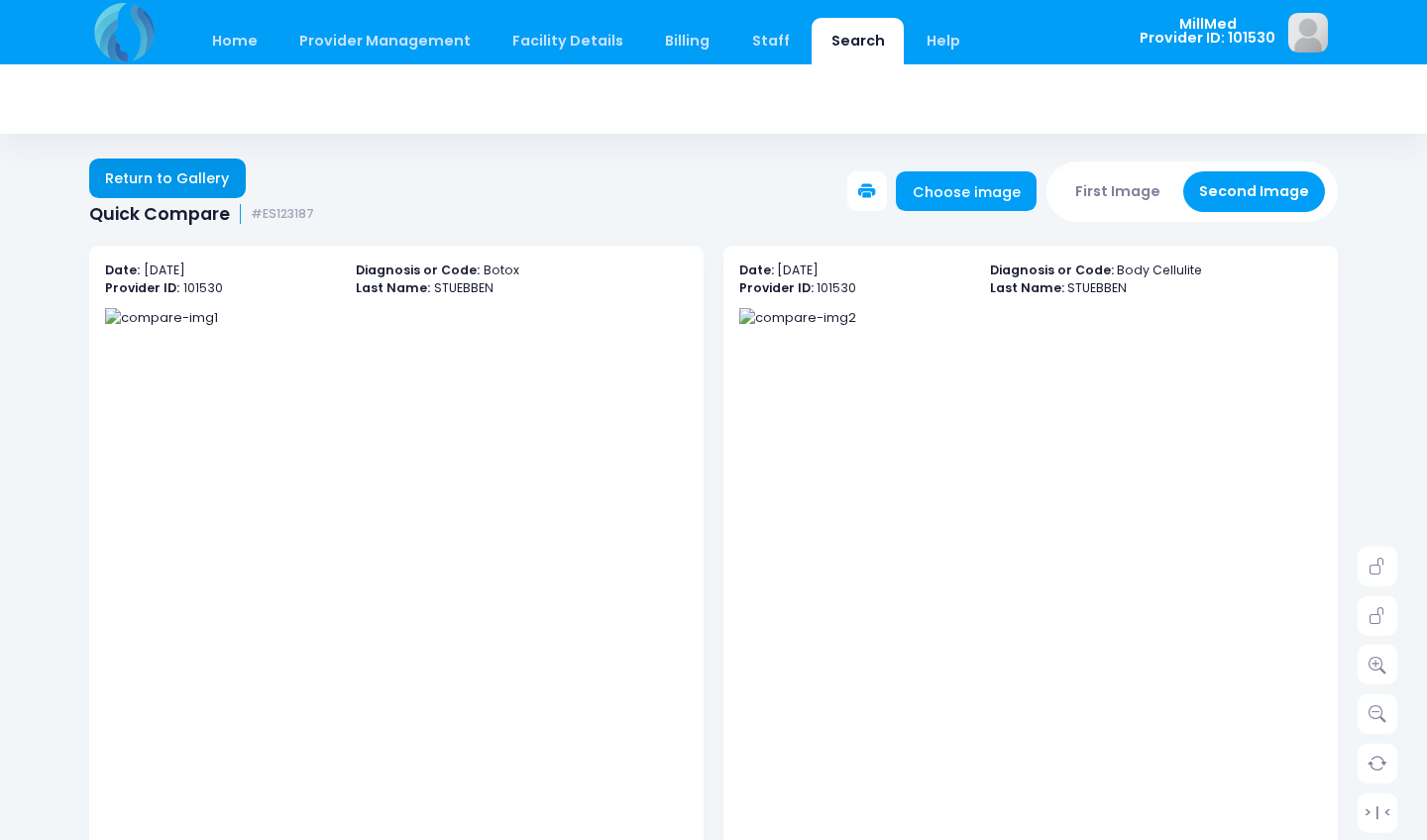 click on "Return to Gallery" at bounding box center [167, 178] 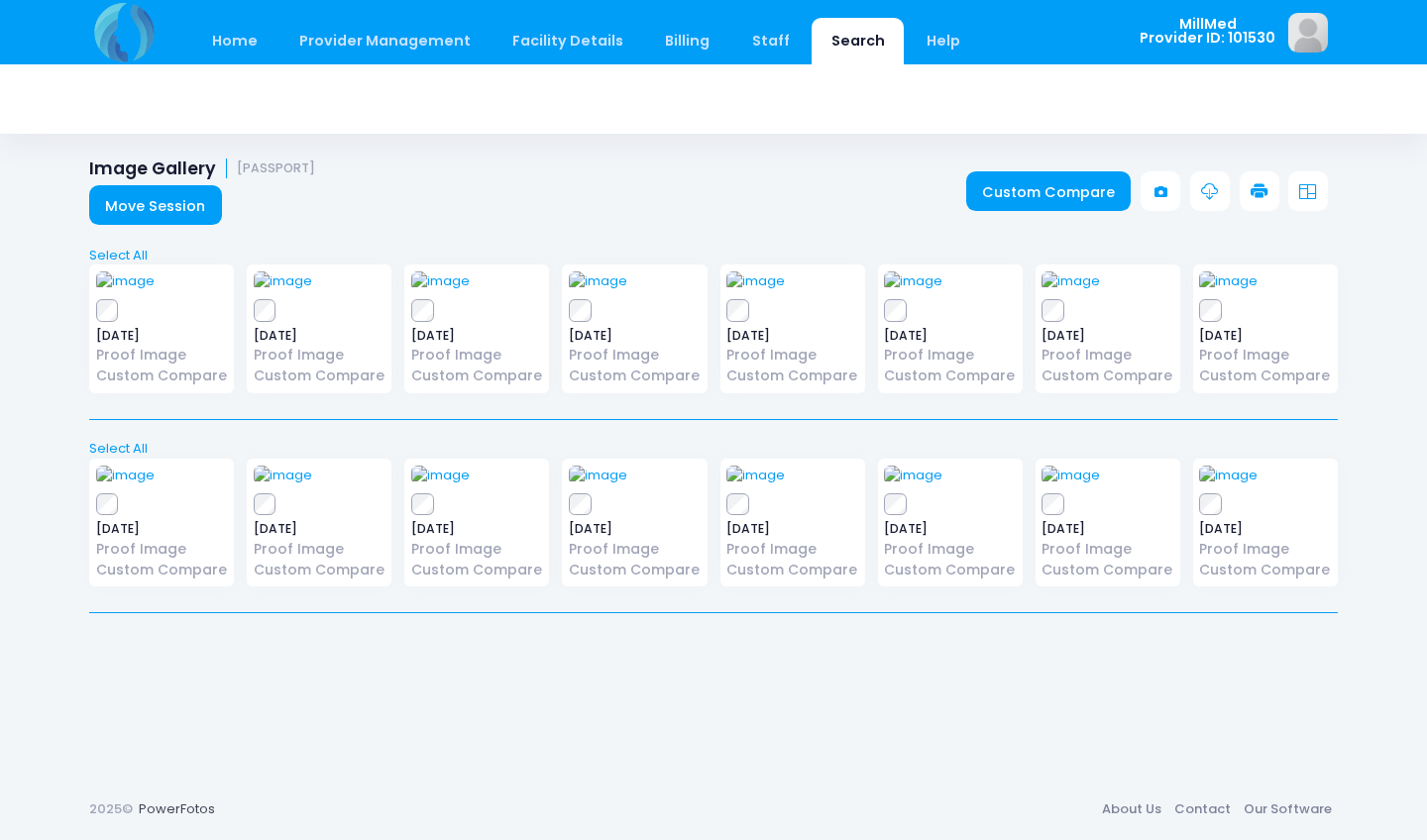 scroll, scrollTop: 0, scrollLeft: 0, axis: both 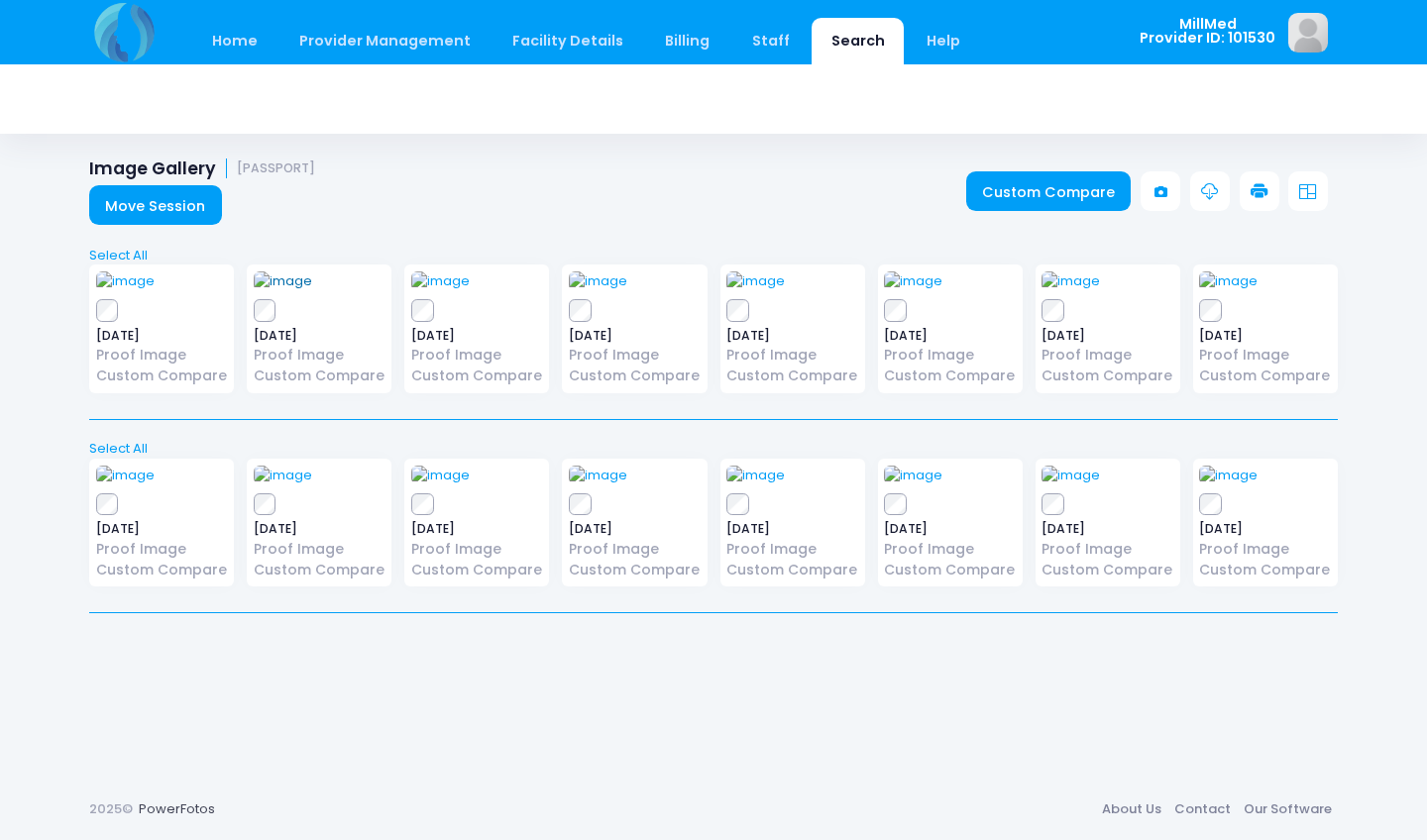 click at bounding box center (282, 281) 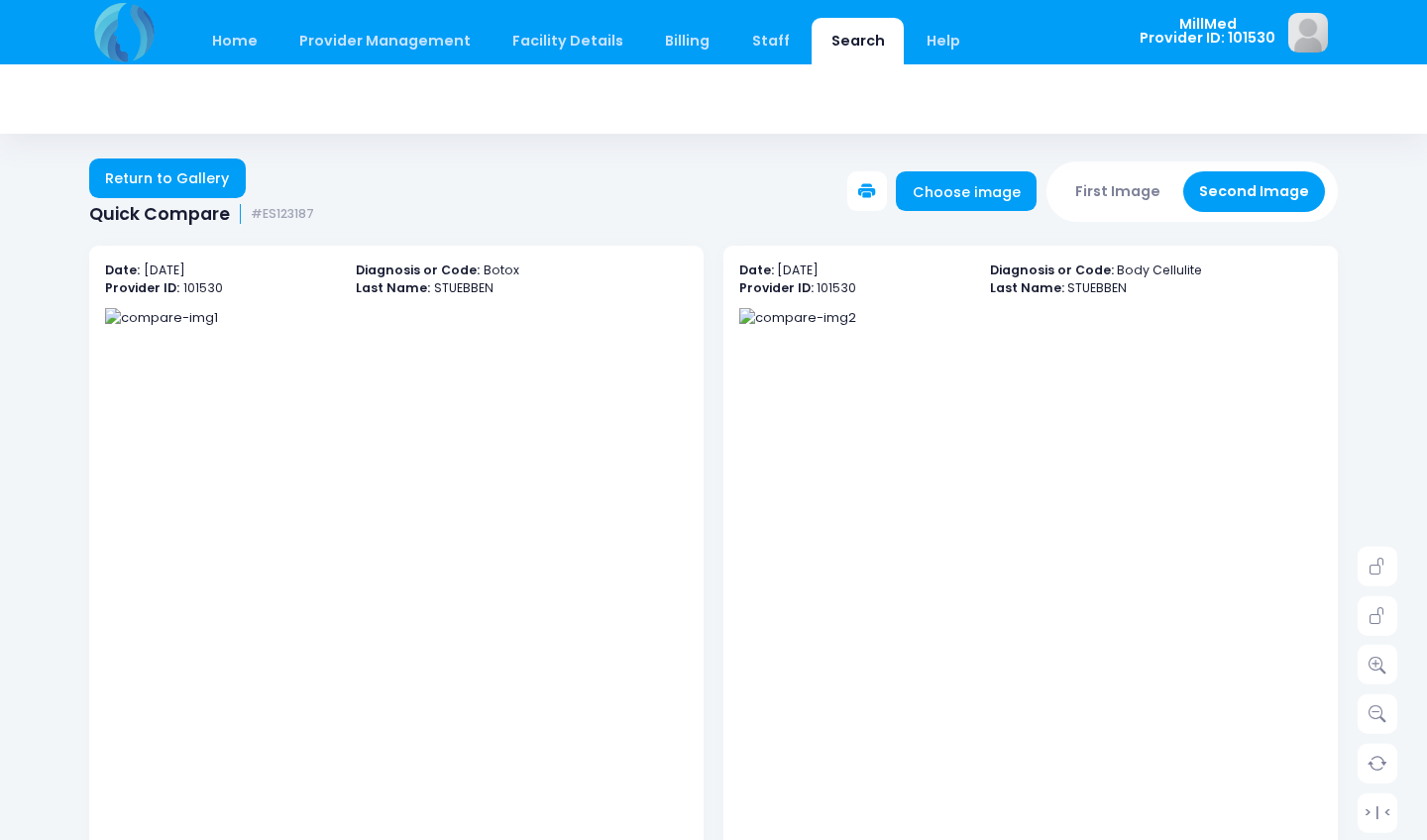 scroll, scrollTop: 0, scrollLeft: 0, axis: both 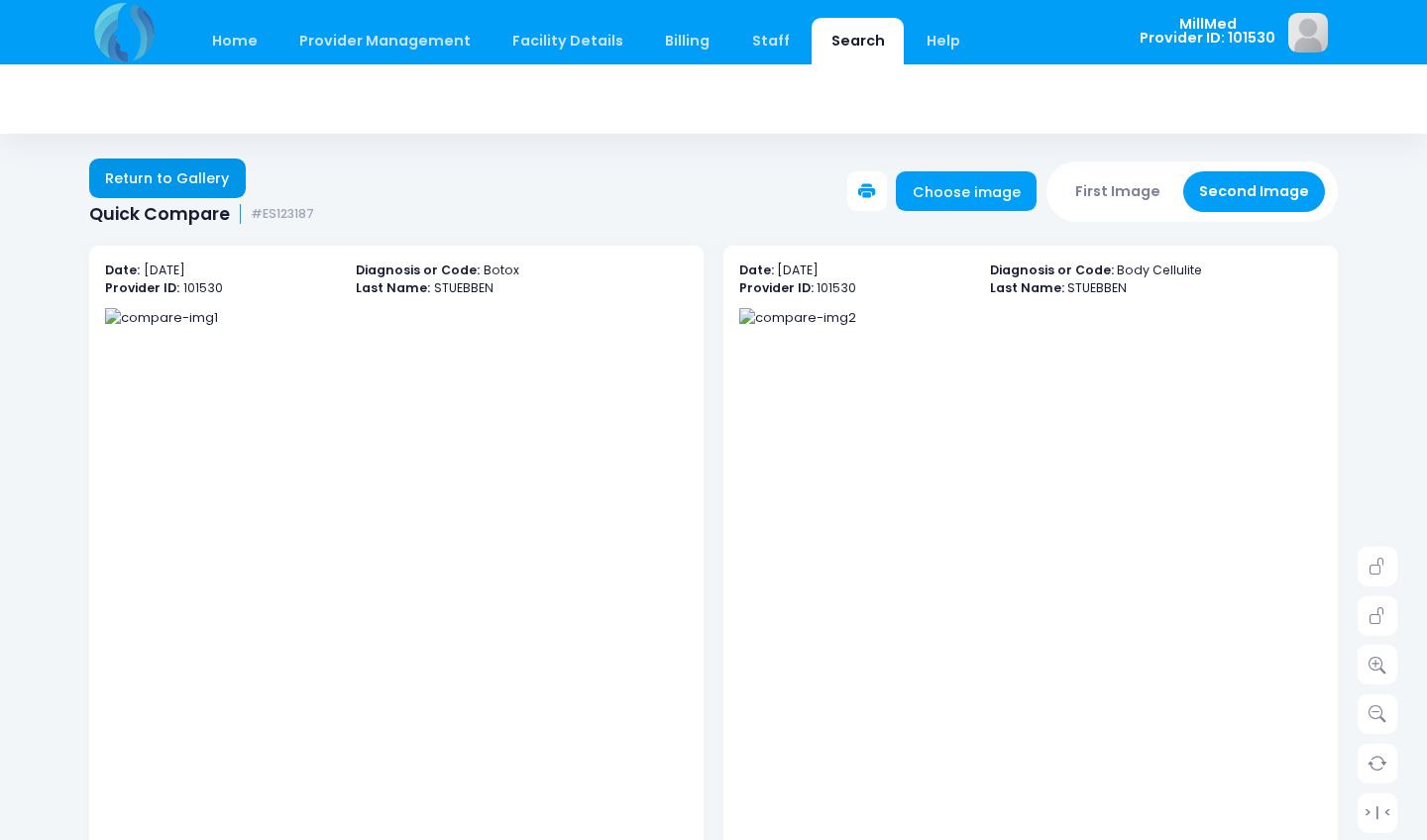 click on "Return to Gallery" at bounding box center (167, 178) 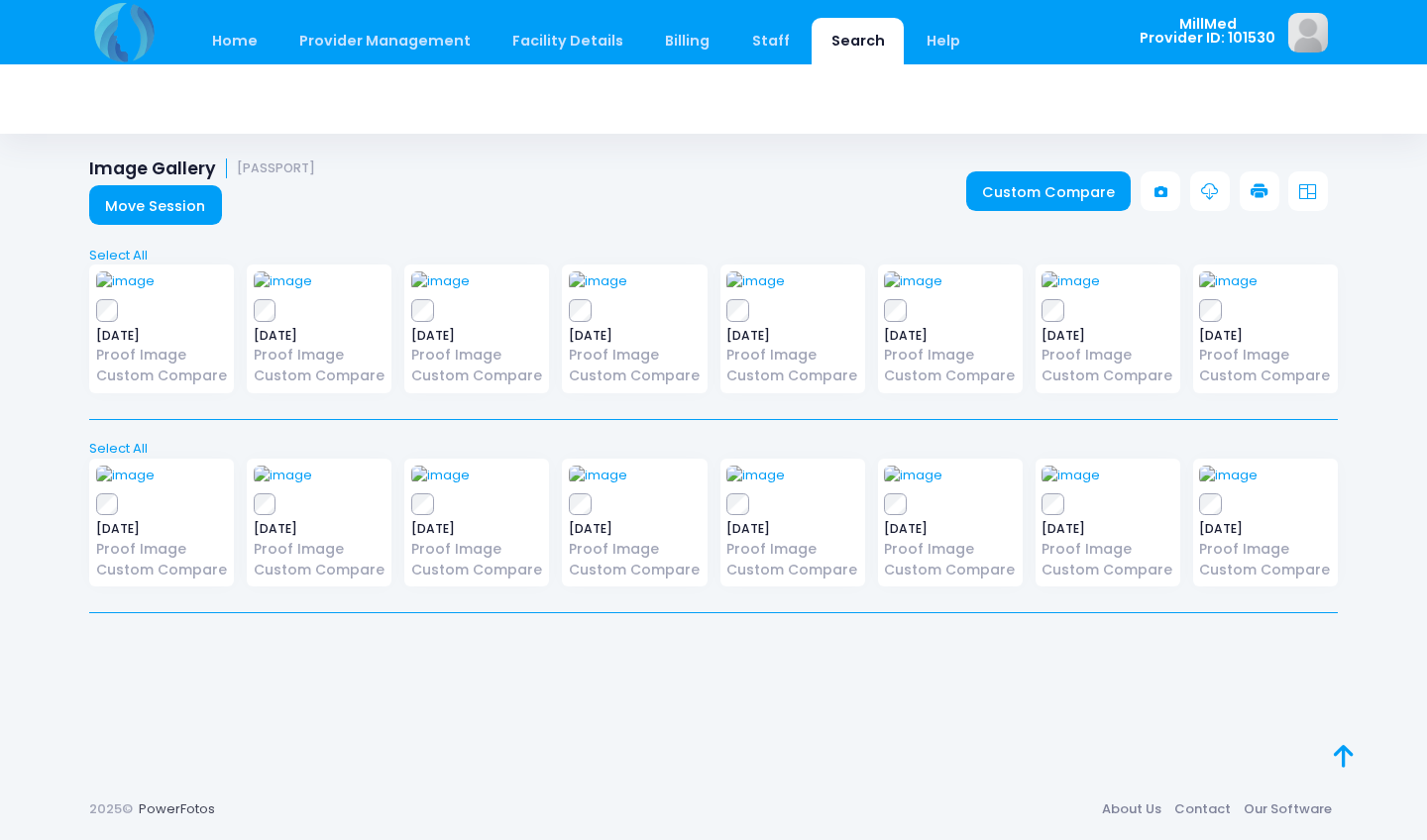 scroll, scrollTop: 0, scrollLeft: 0, axis: both 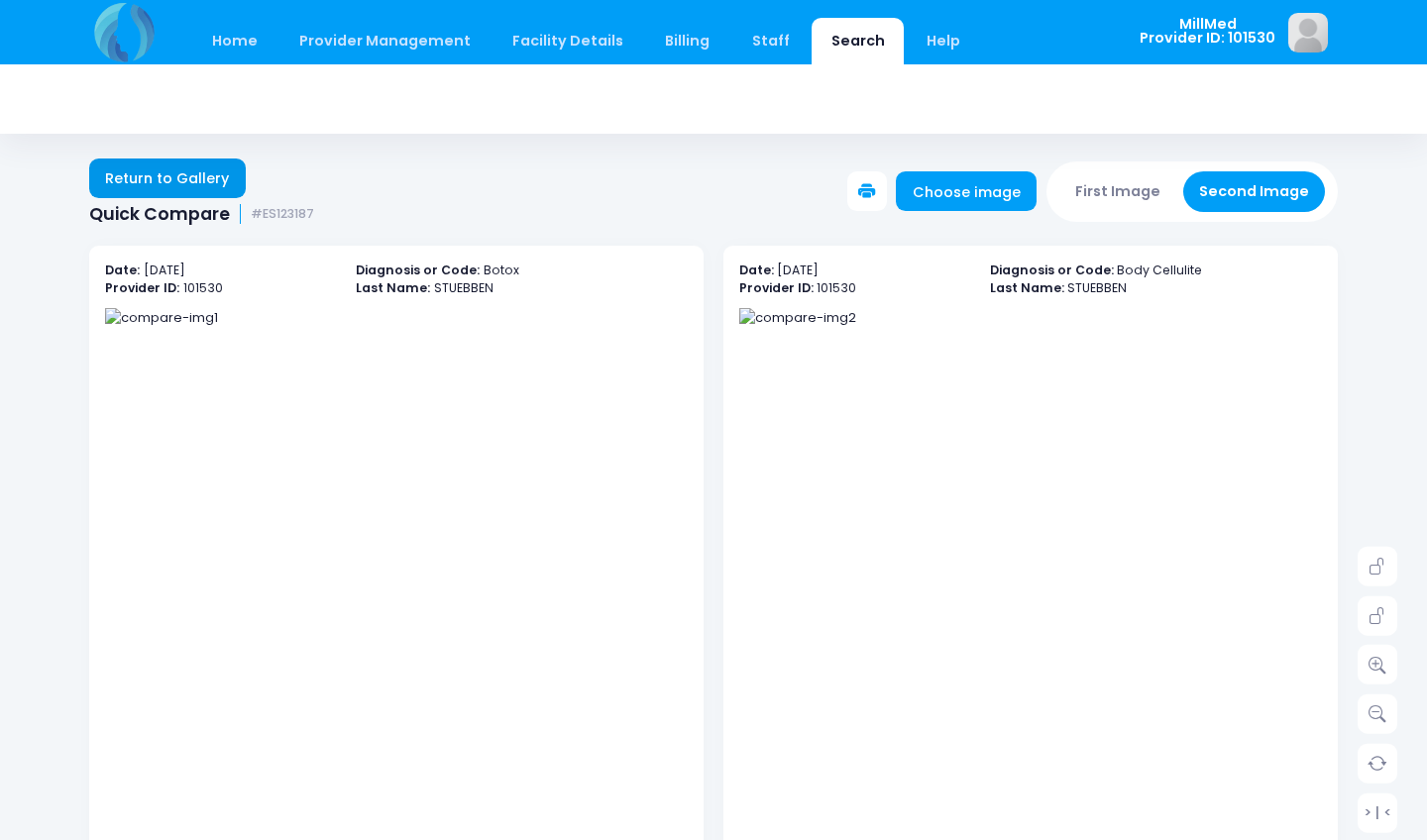 click on "Return to Gallery" at bounding box center [167, 178] 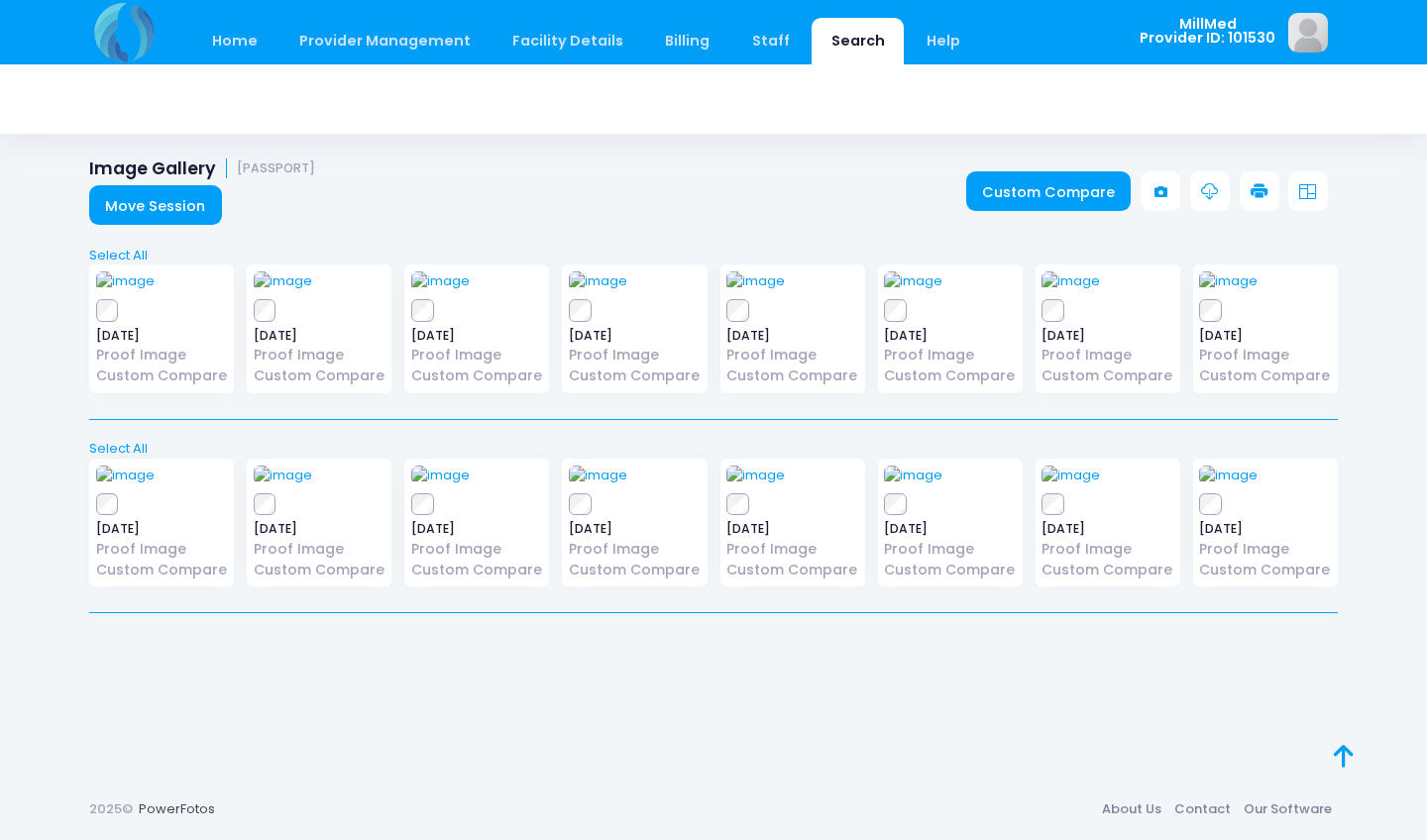 scroll, scrollTop: 0, scrollLeft: 0, axis: both 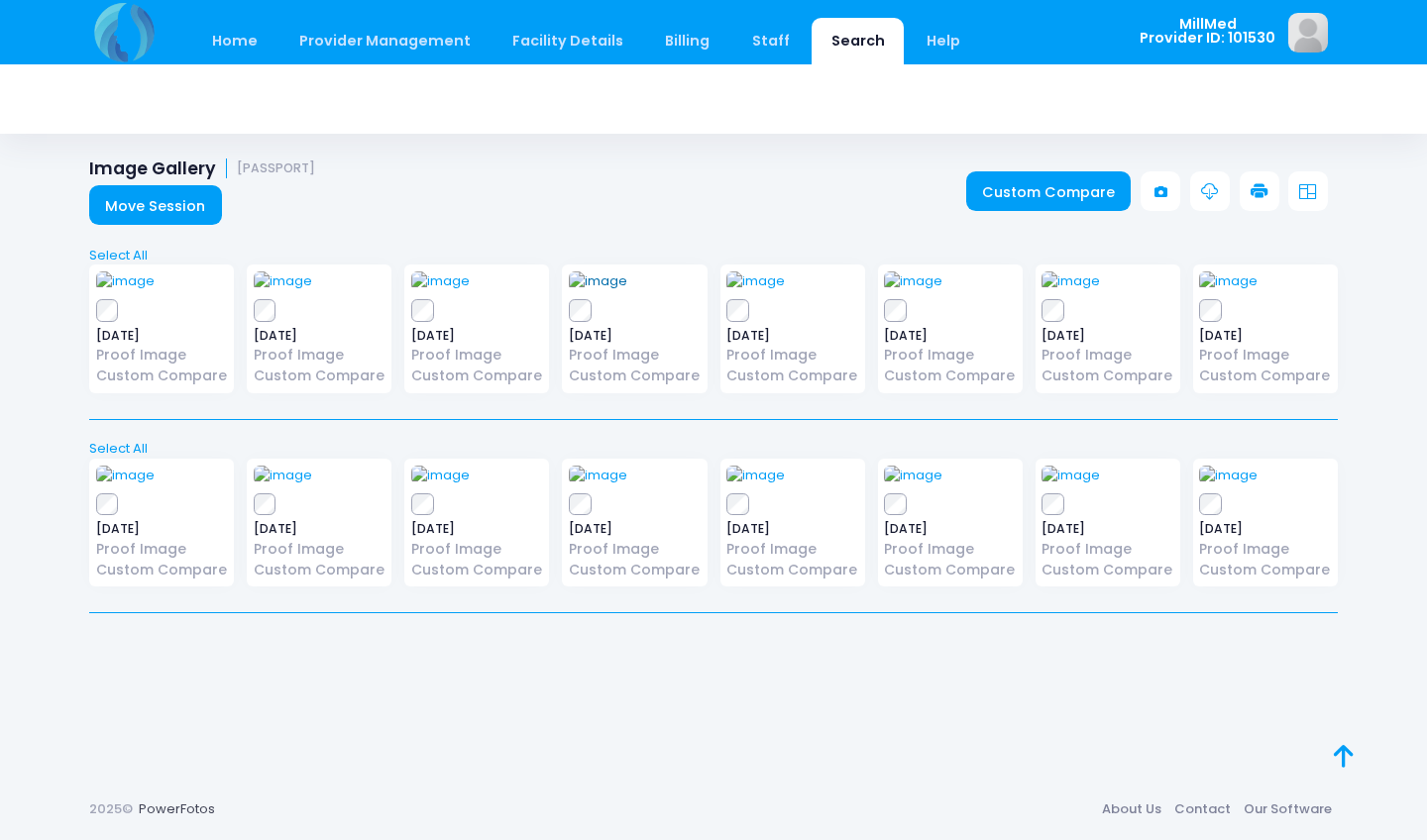 click at bounding box center [598, 281] 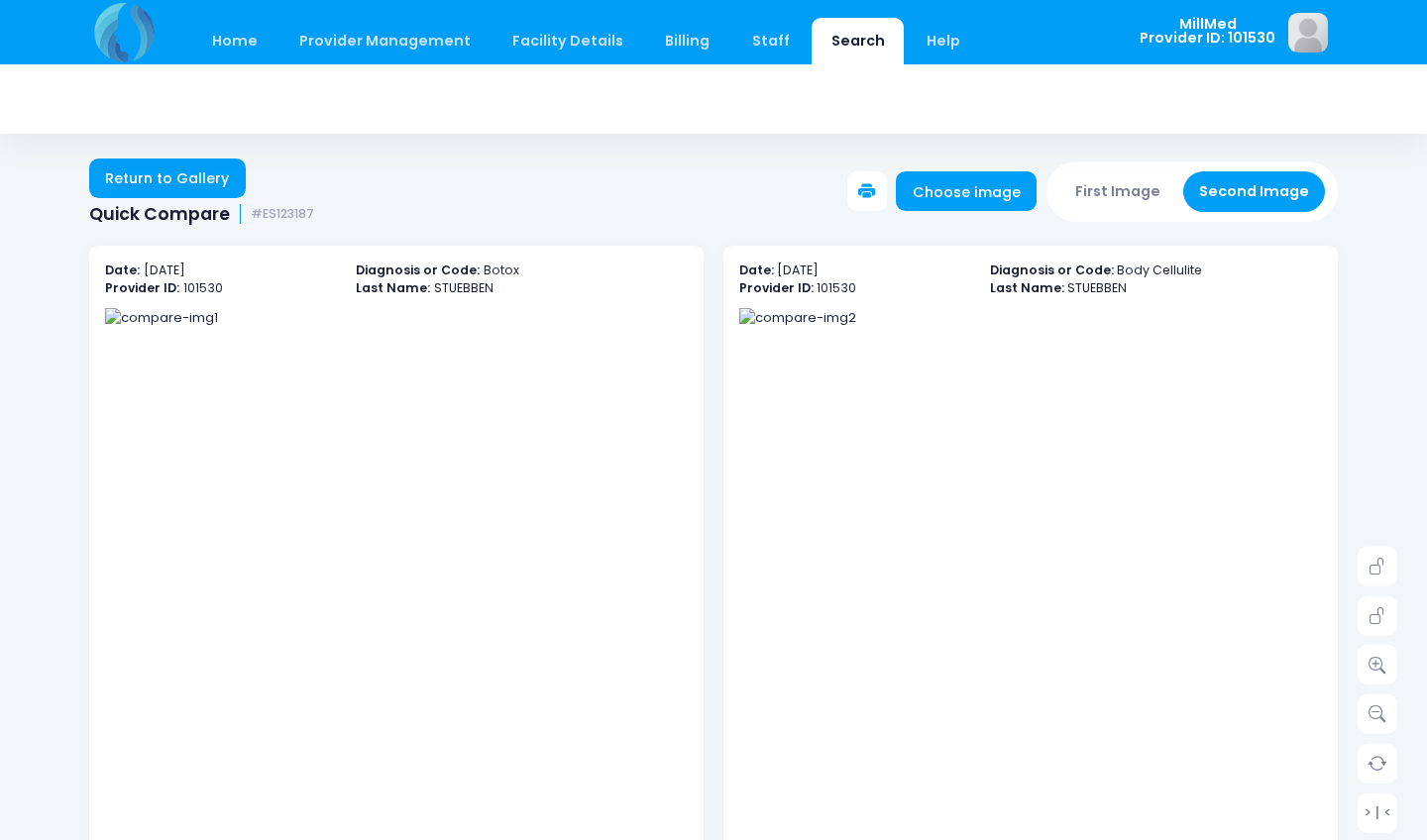 scroll, scrollTop: 0, scrollLeft: 0, axis: both 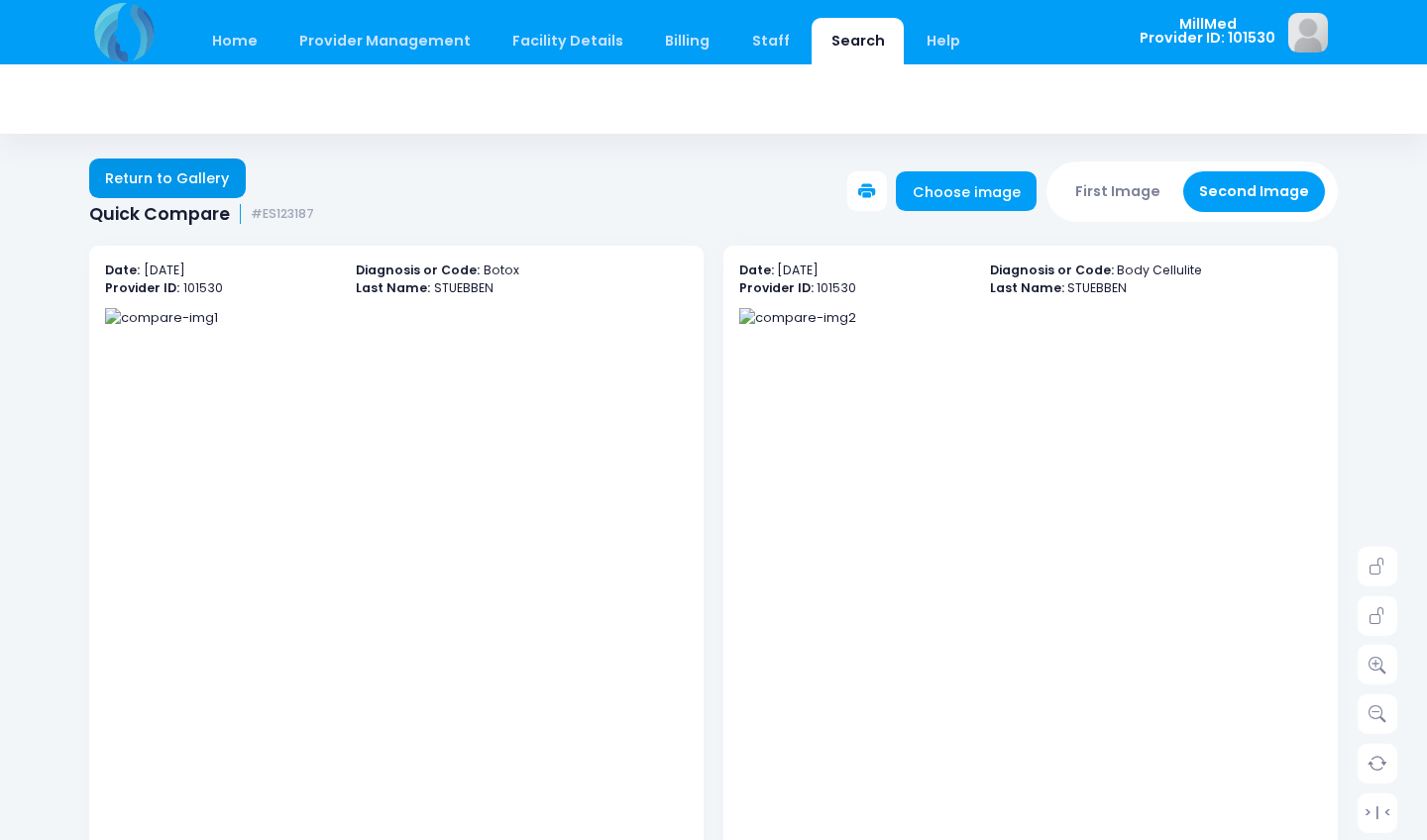 click on "Return to Gallery" at bounding box center [167, 178] 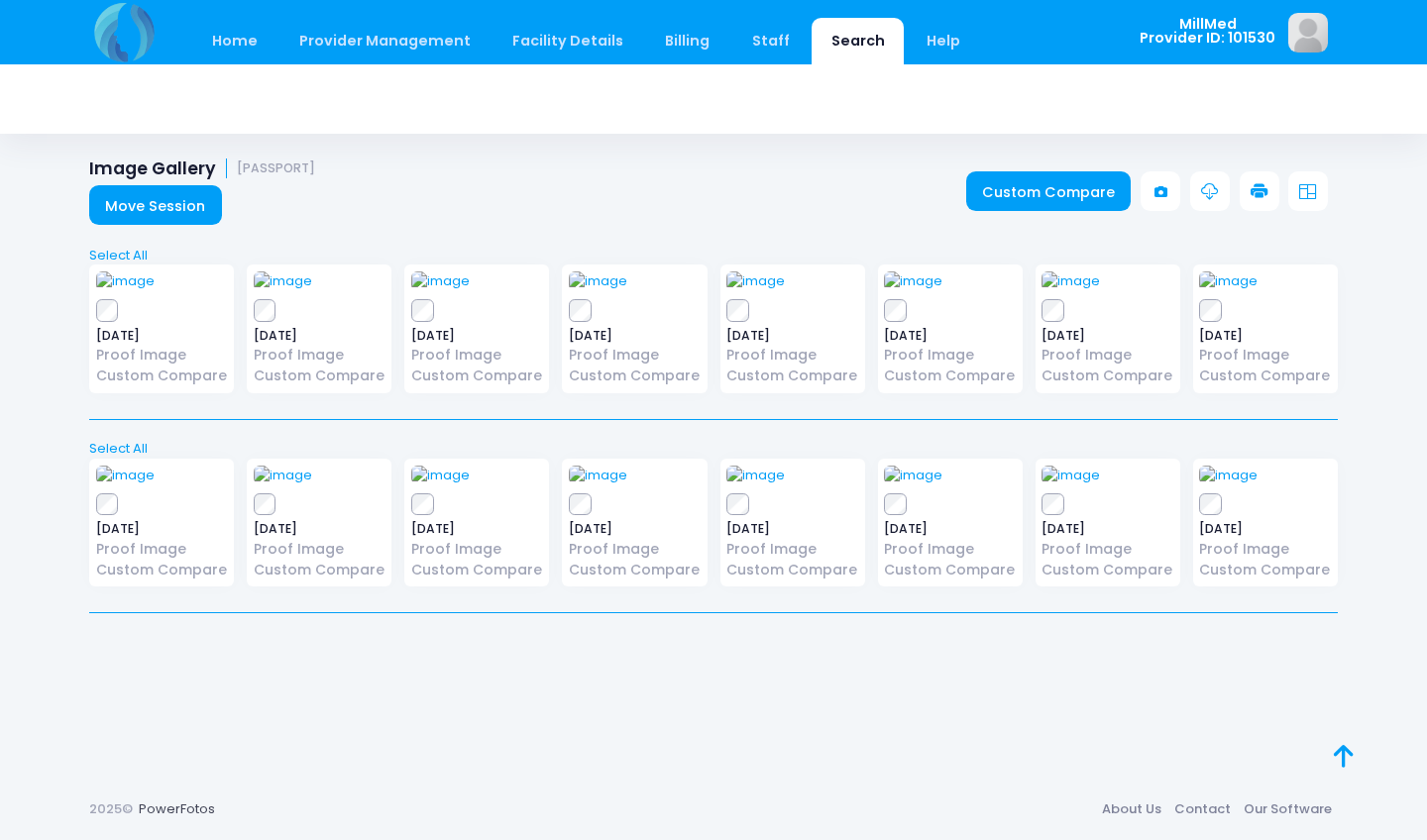 scroll, scrollTop: 0, scrollLeft: 0, axis: both 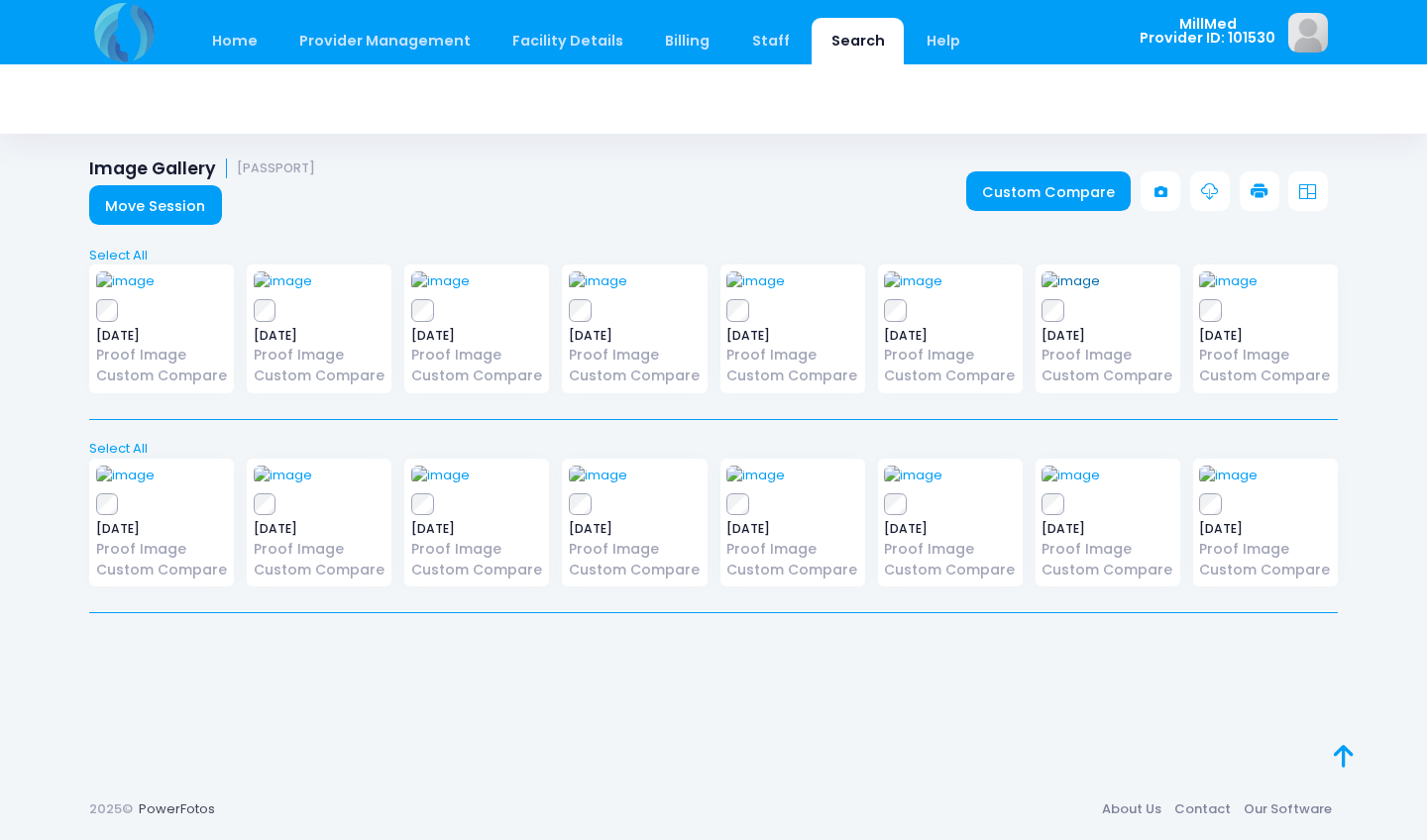click at bounding box center (1070, 281) 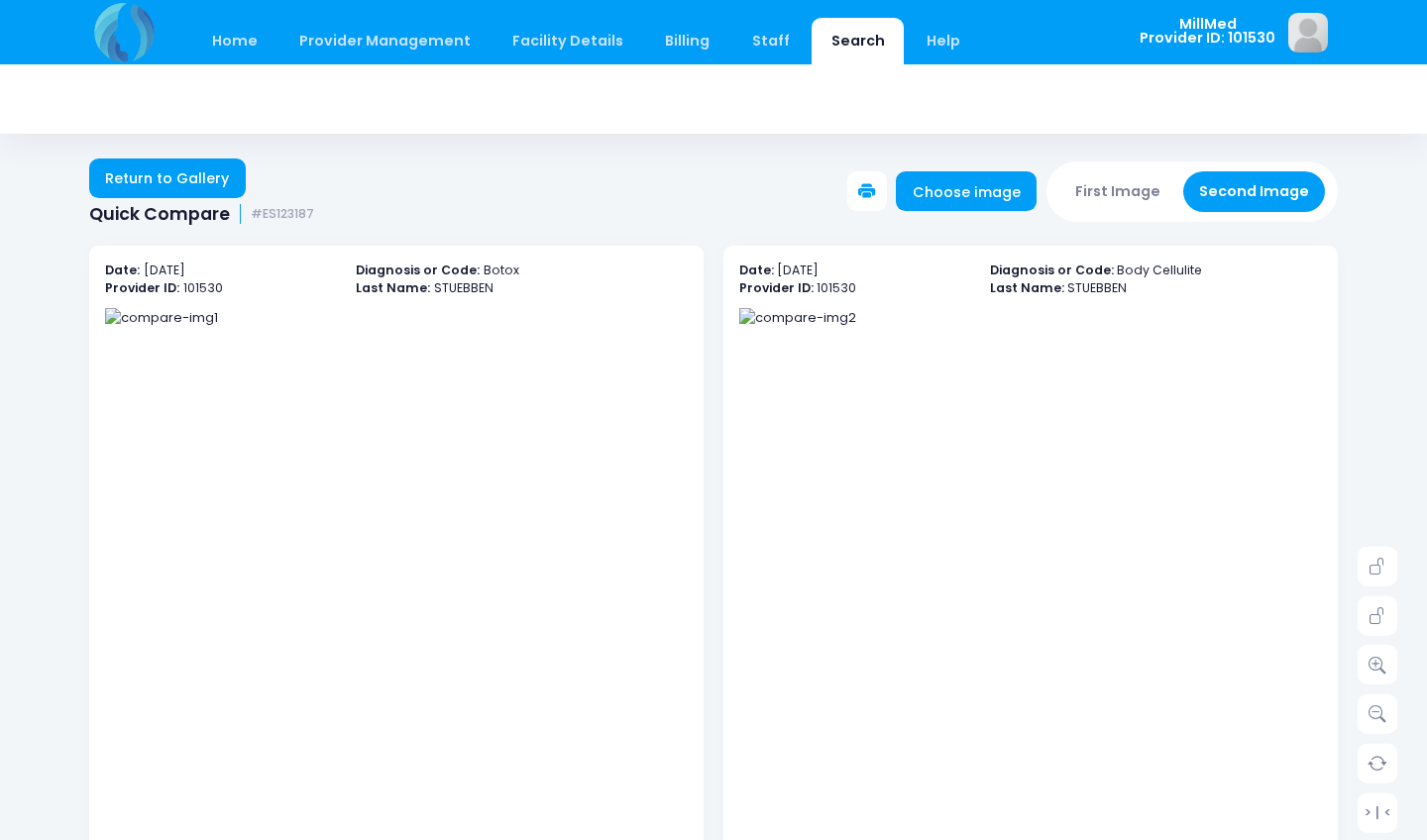 scroll, scrollTop: 0, scrollLeft: 0, axis: both 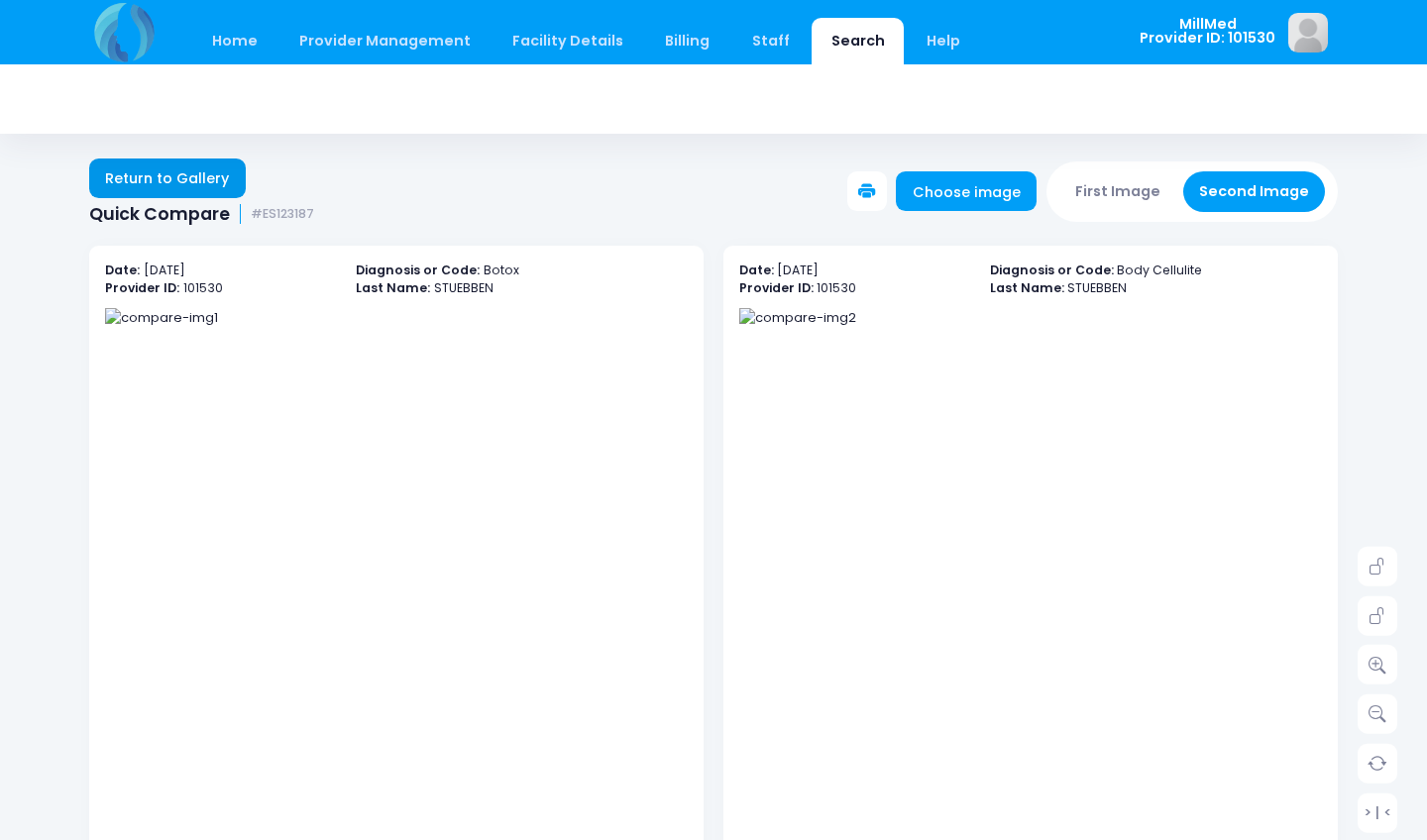 click on "Return to Gallery" at bounding box center [167, 178] 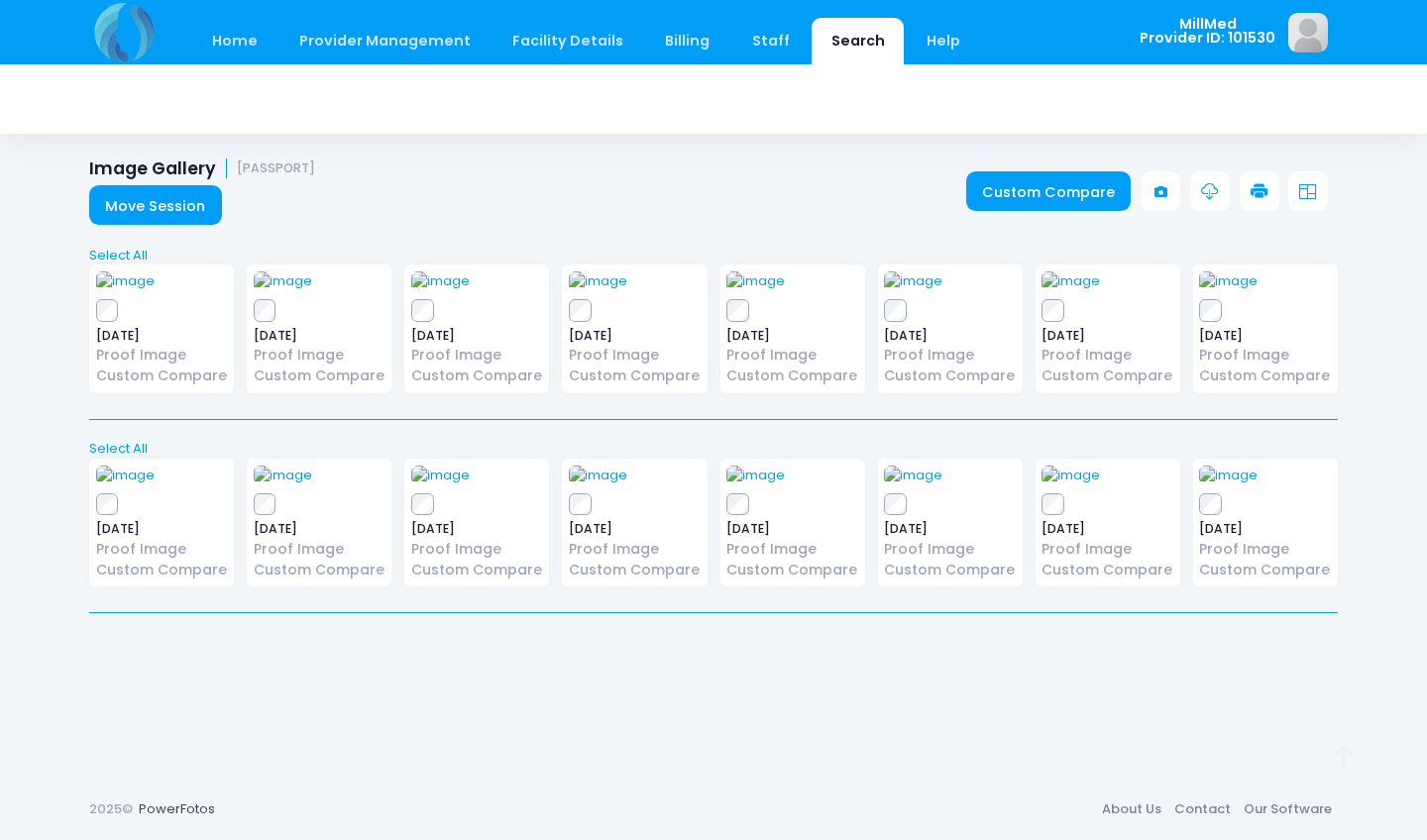 scroll, scrollTop: 0, scrollLeft: 0, axis: both 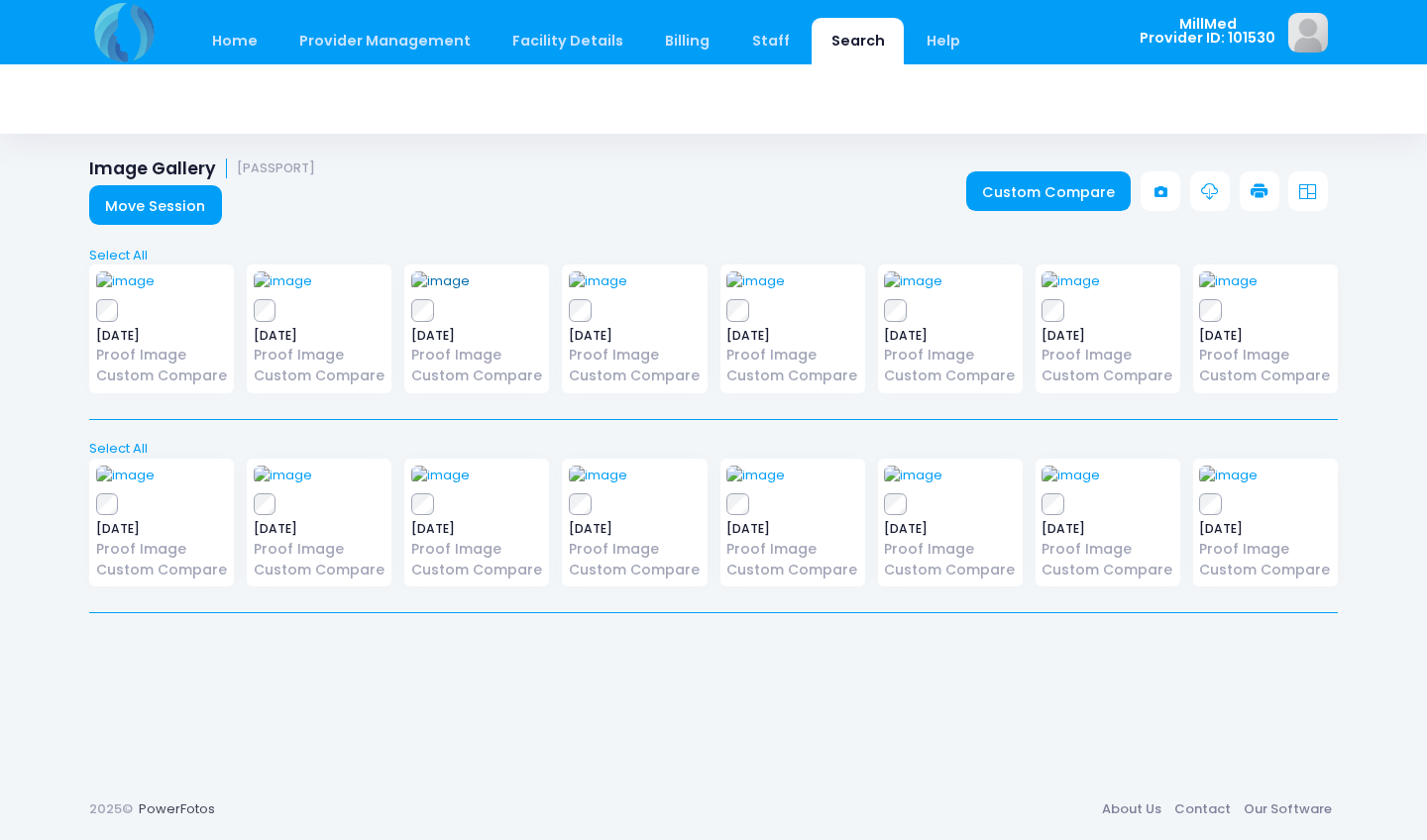 click at bounding box center (440, 281) 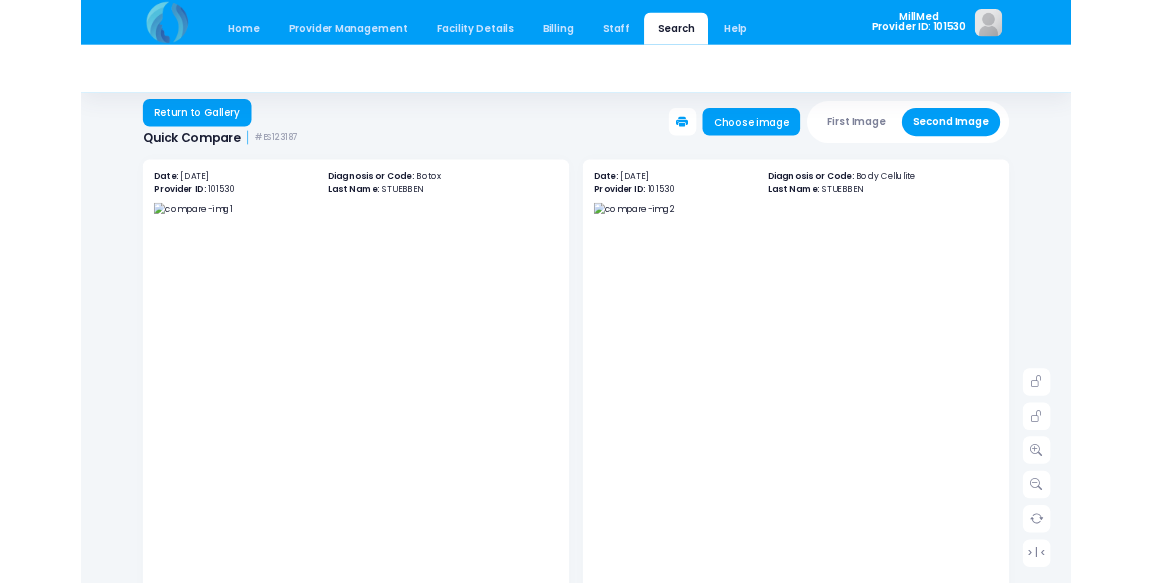 scroll, scrollTop: 188, scrollLeft: 0, axis: vertical 